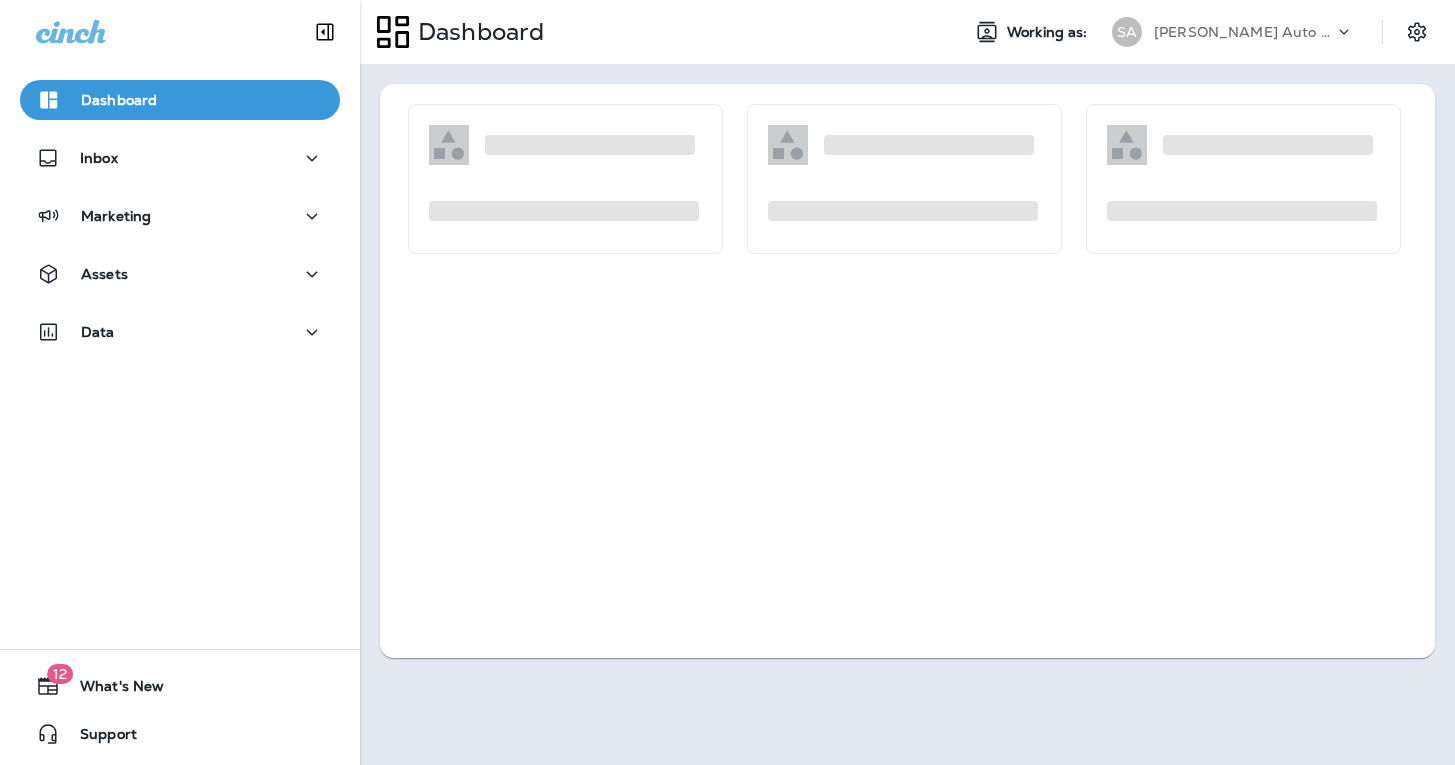 scroll, scrollTop: 0, scrollLeft: 0, axis: both 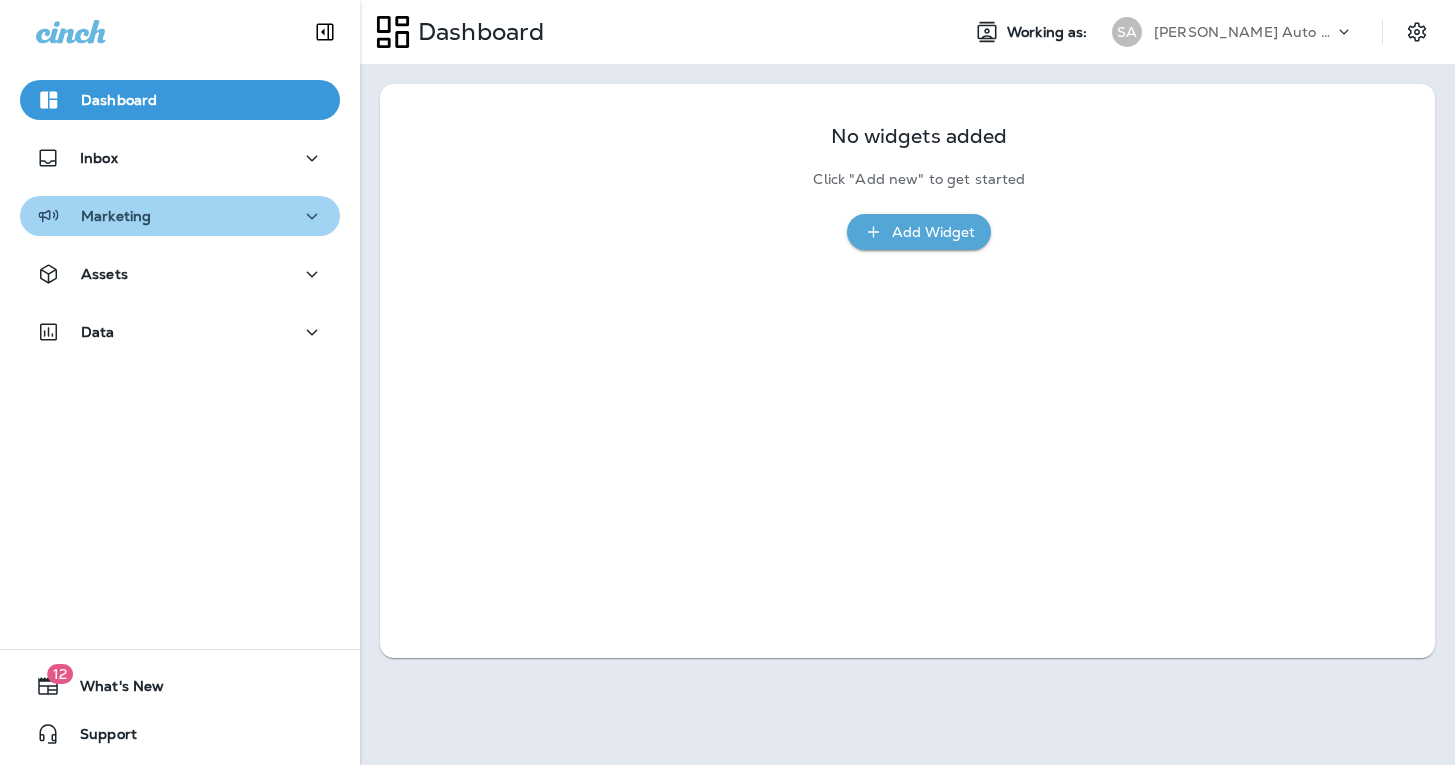 click on "Marketing" at bounding box center (180, 216) 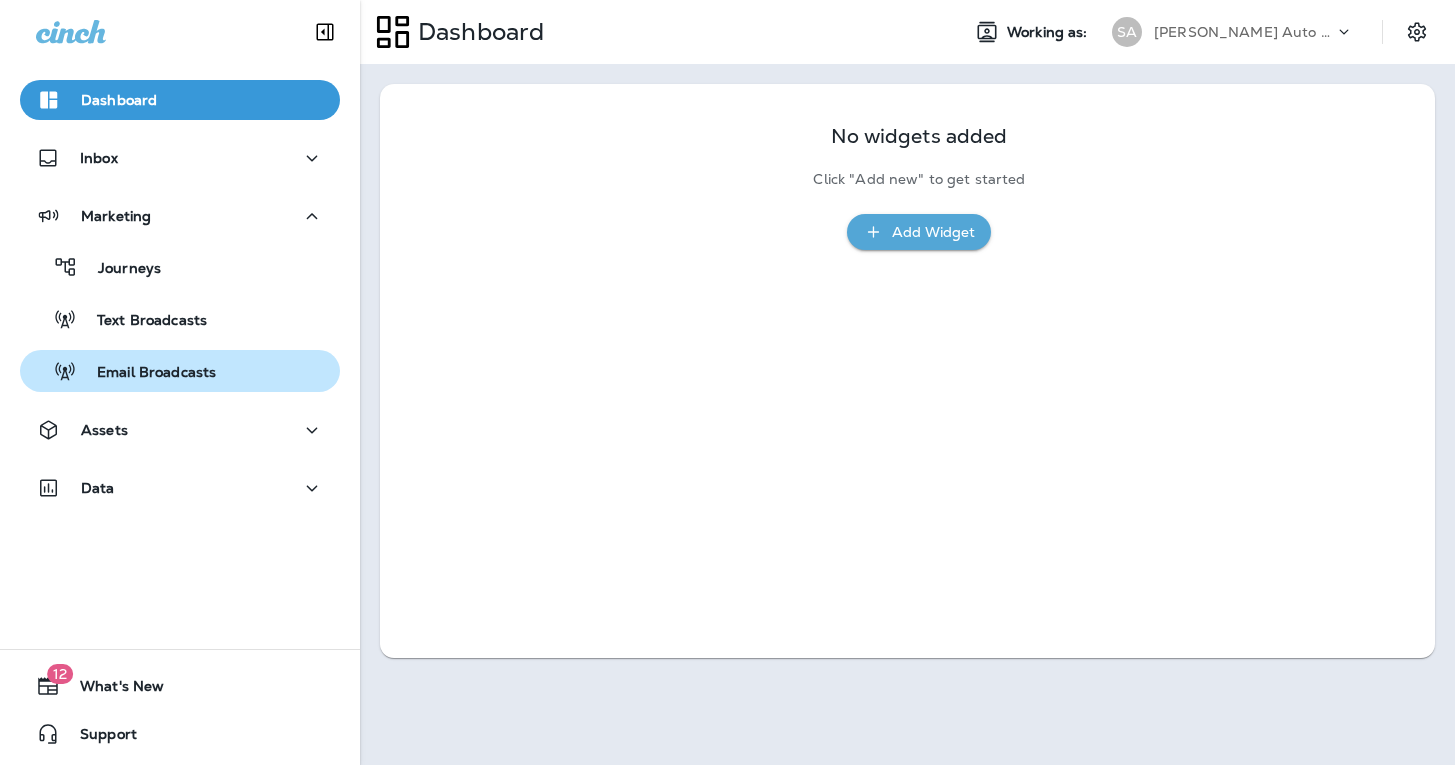 click on "Email Broadcasts" at bounding box center [180, 371] 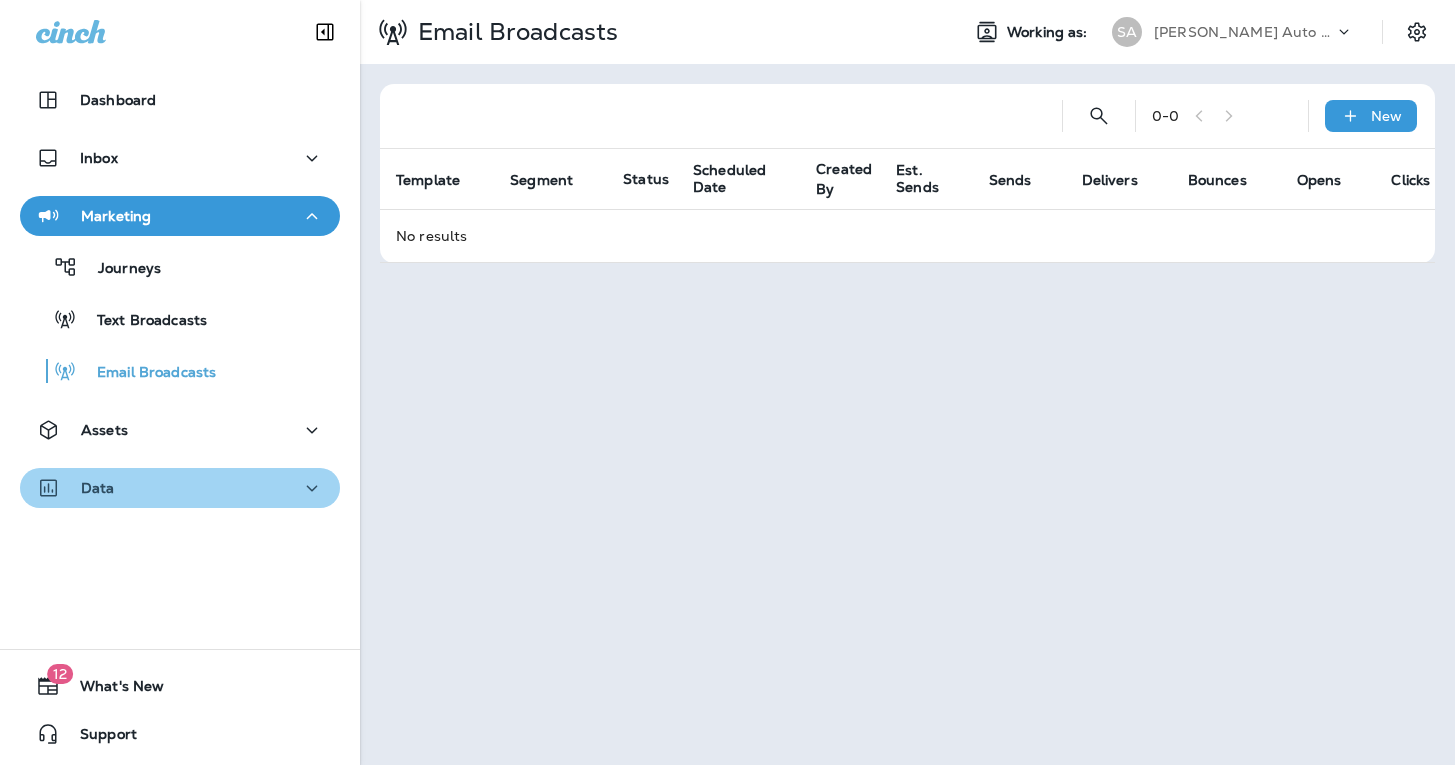 click on "Data" at bounding box center (180, 488) 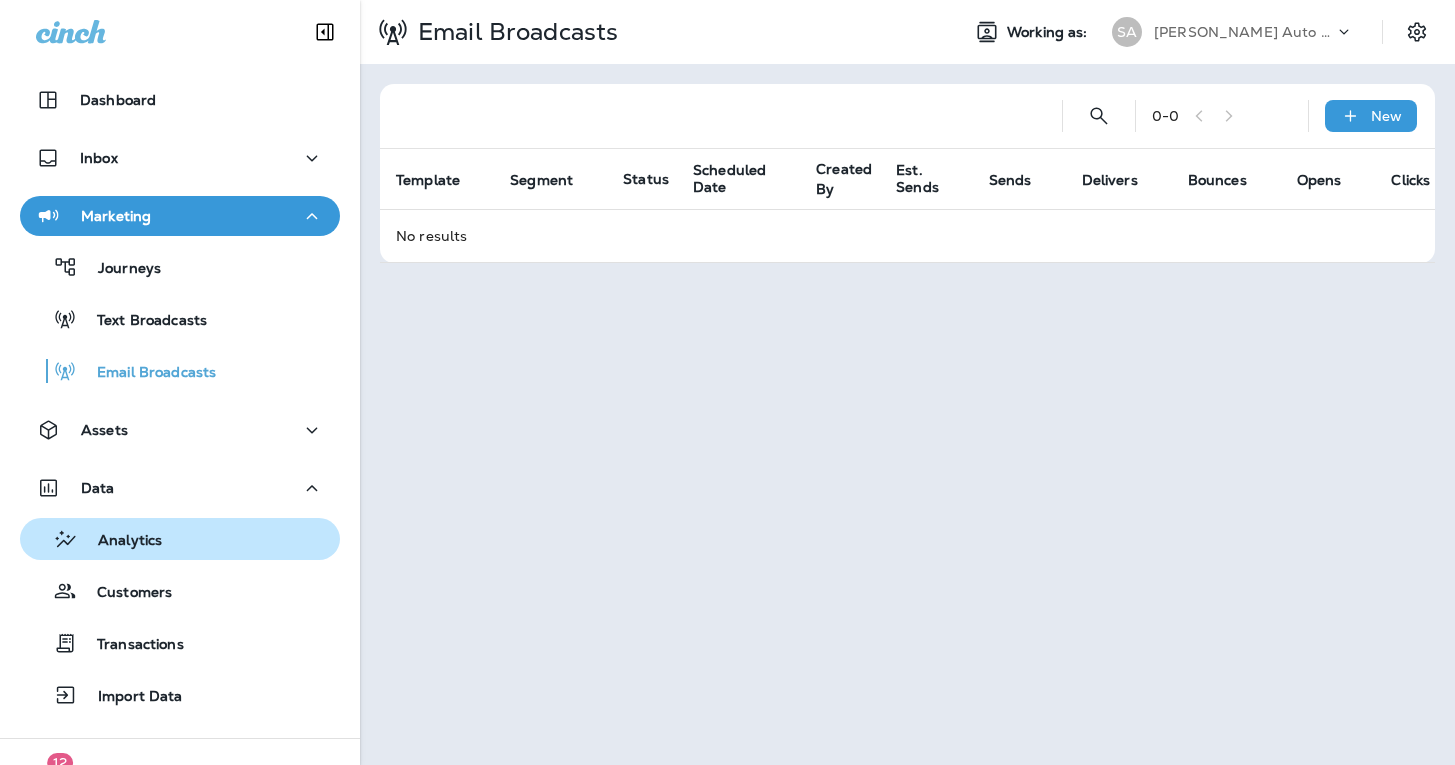 click on "Analytics" at bounding box center (180, 539) 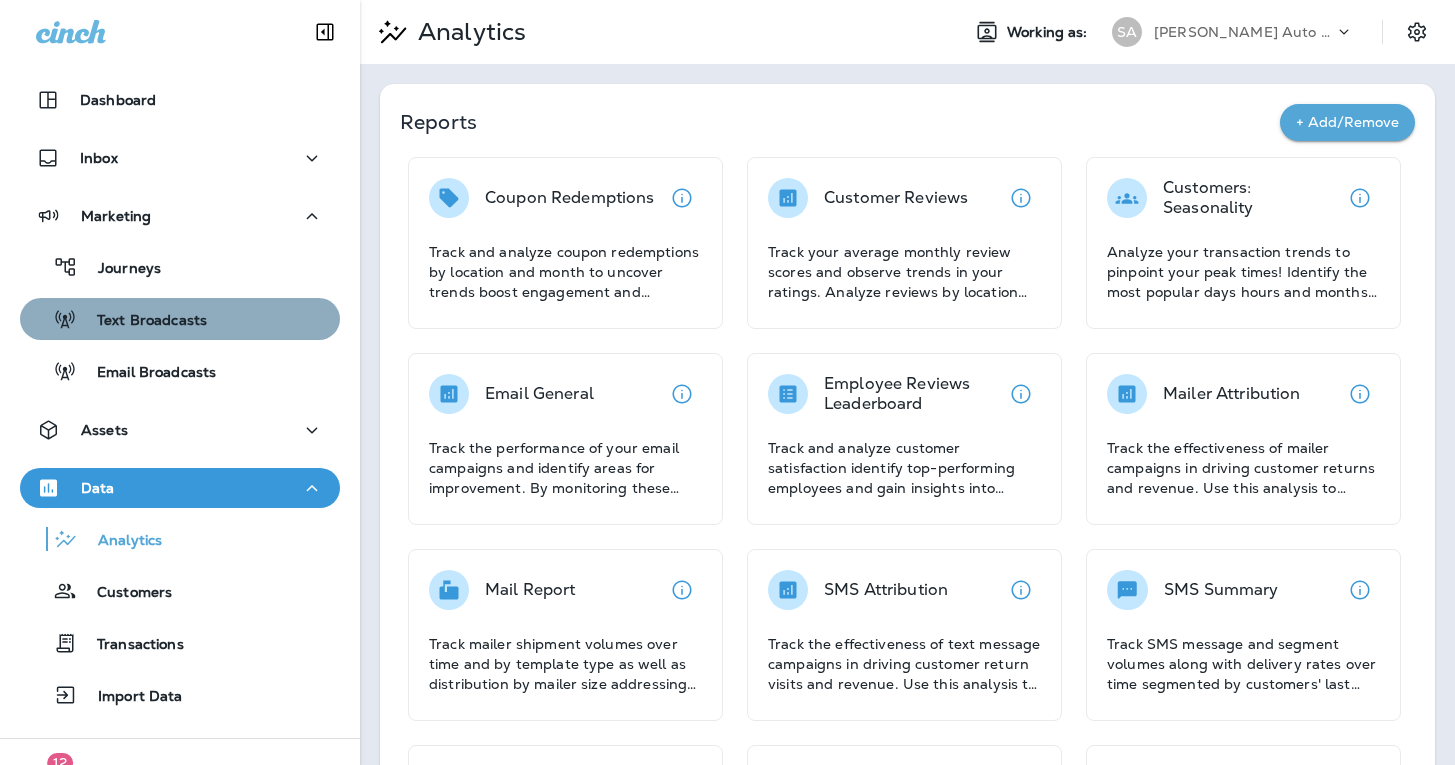 click on "Text Broadcasts" at bounding box center [142, 321] 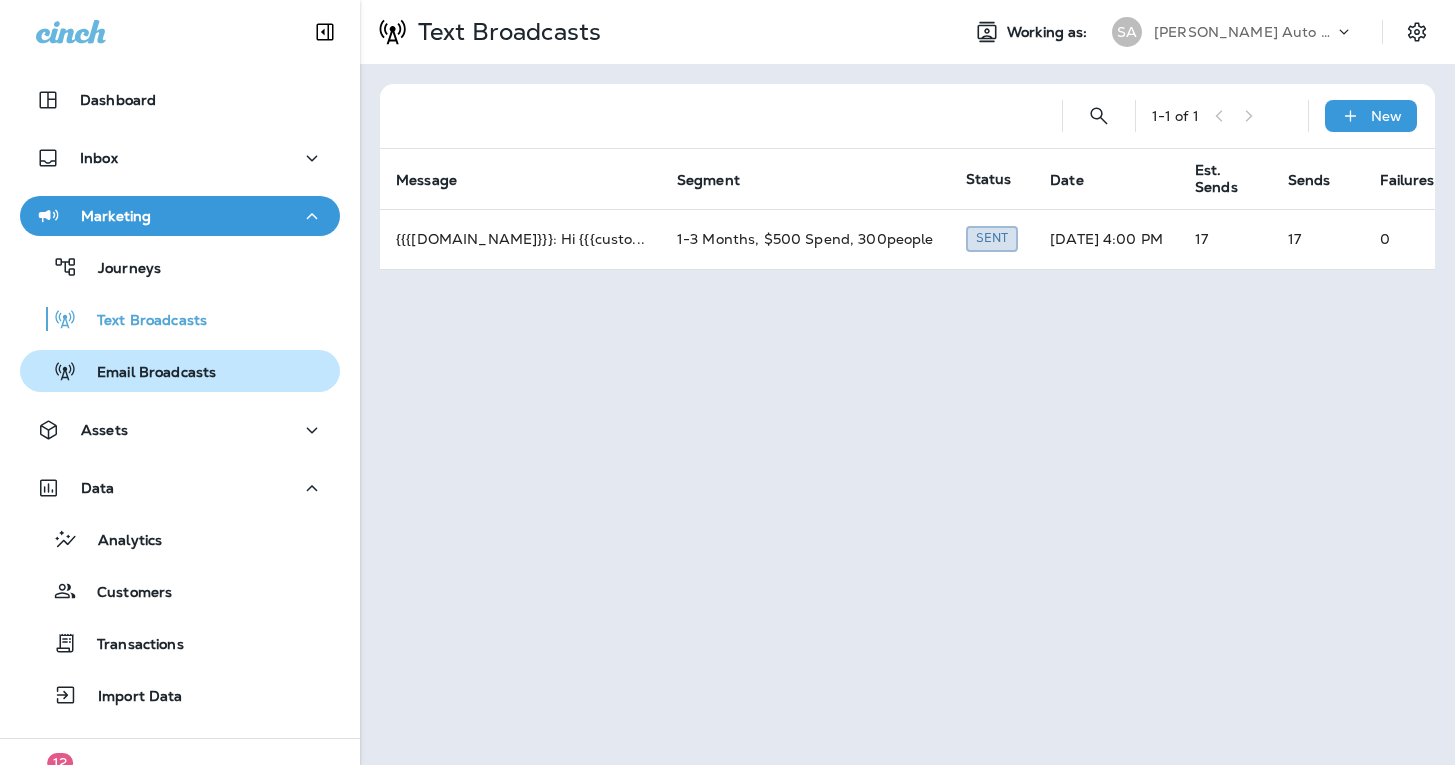 click on "Email Broadcasts" at bounding box center (122, 371) 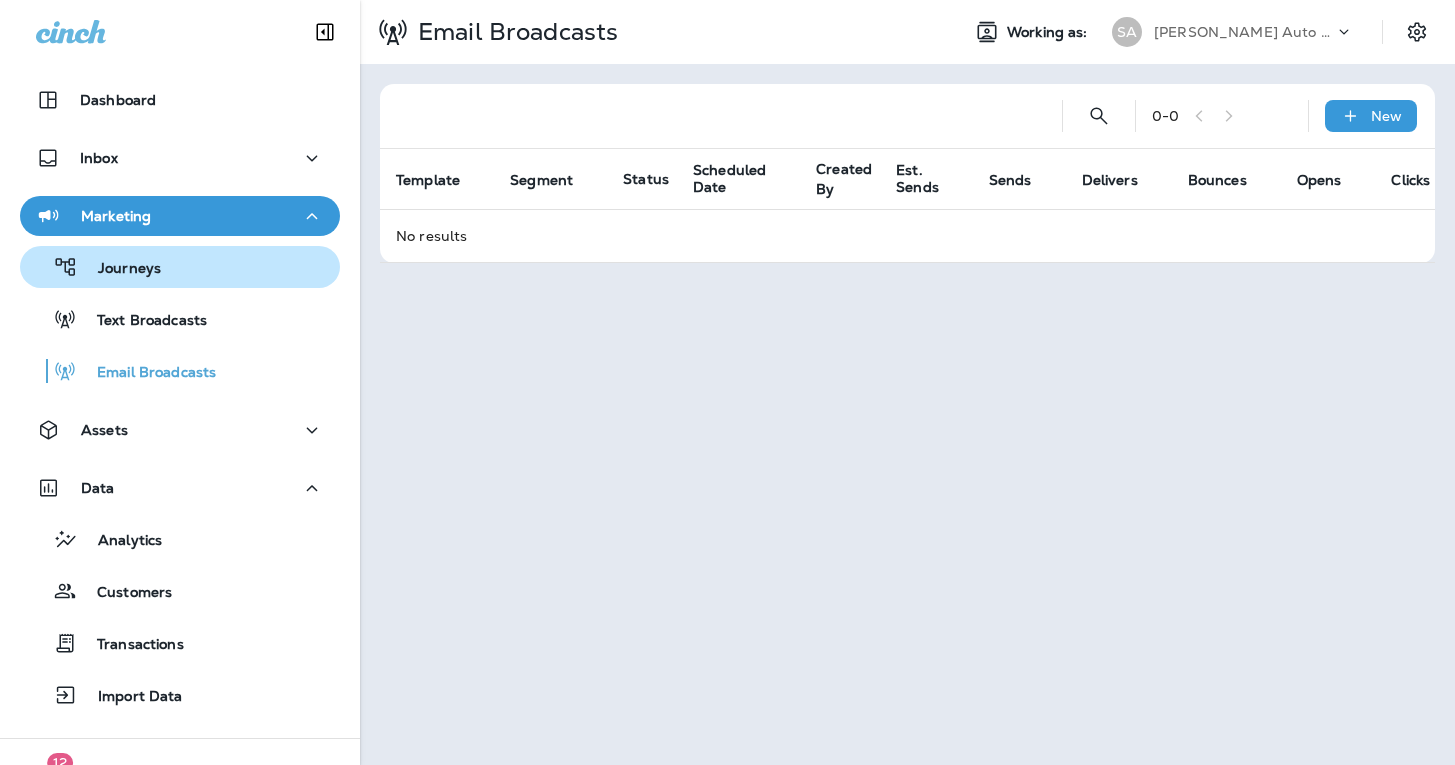 click on "Journeys" at bounding box center (180, 267) 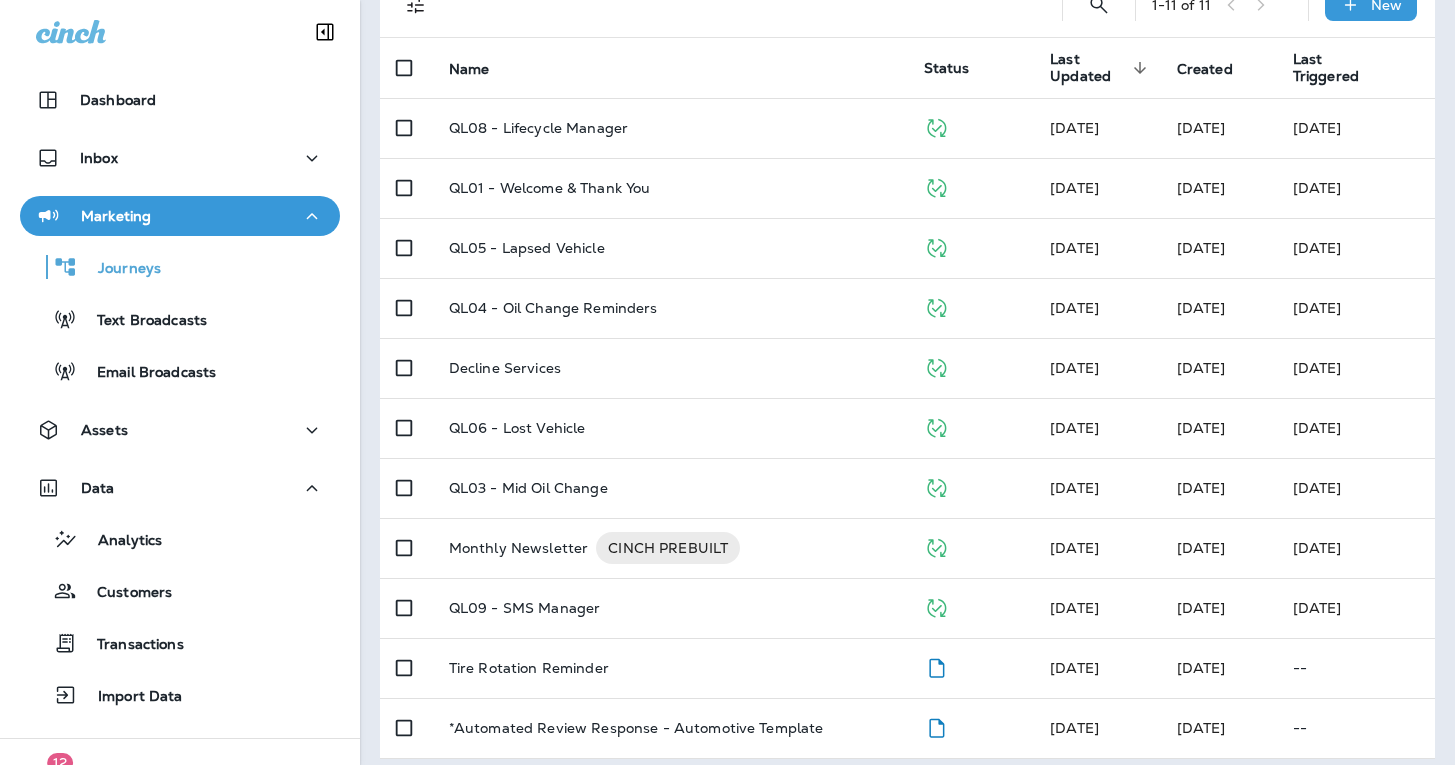 scroll, scrollTop: 176, scrollLeft: 0, axis: vertical 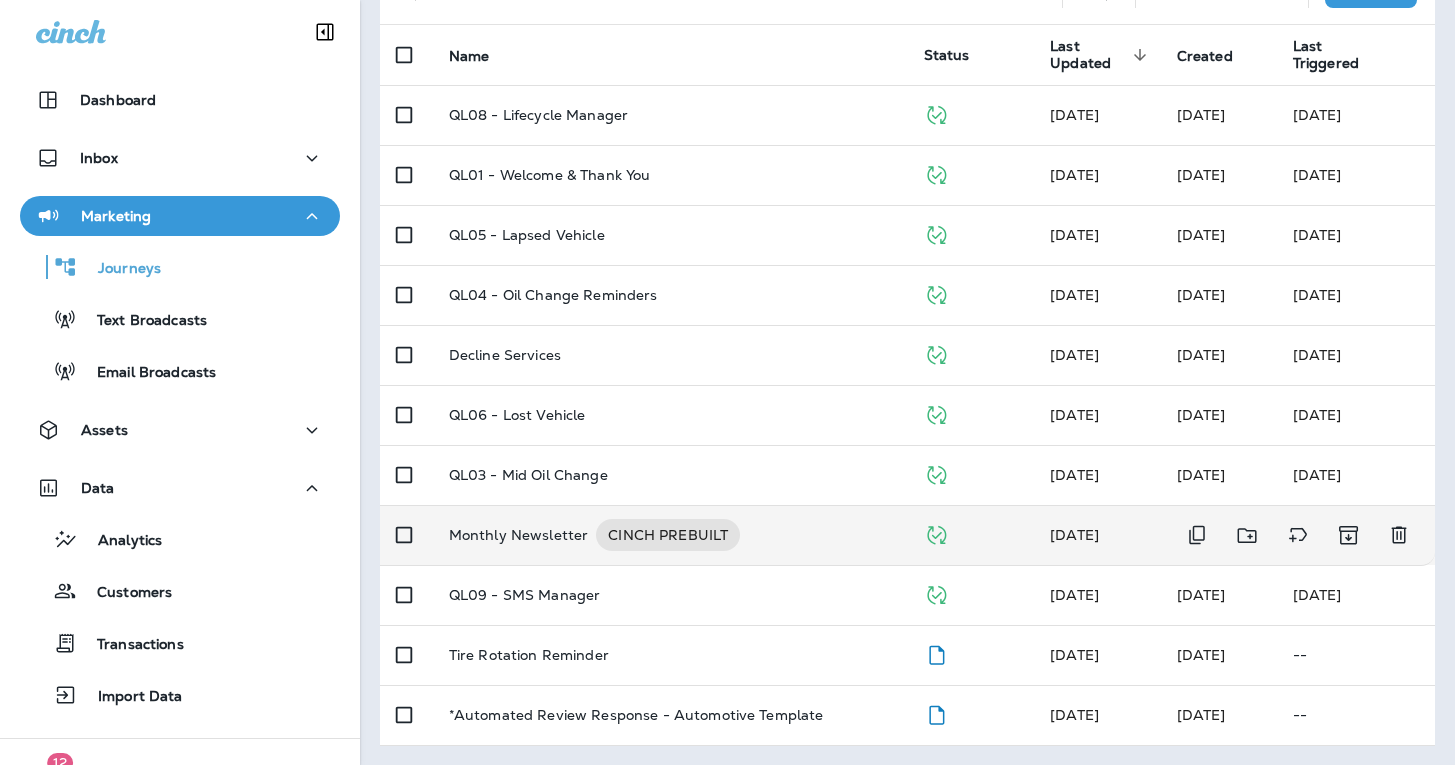 click on "Monthly Newsletter" at bounding box center (519, 535) 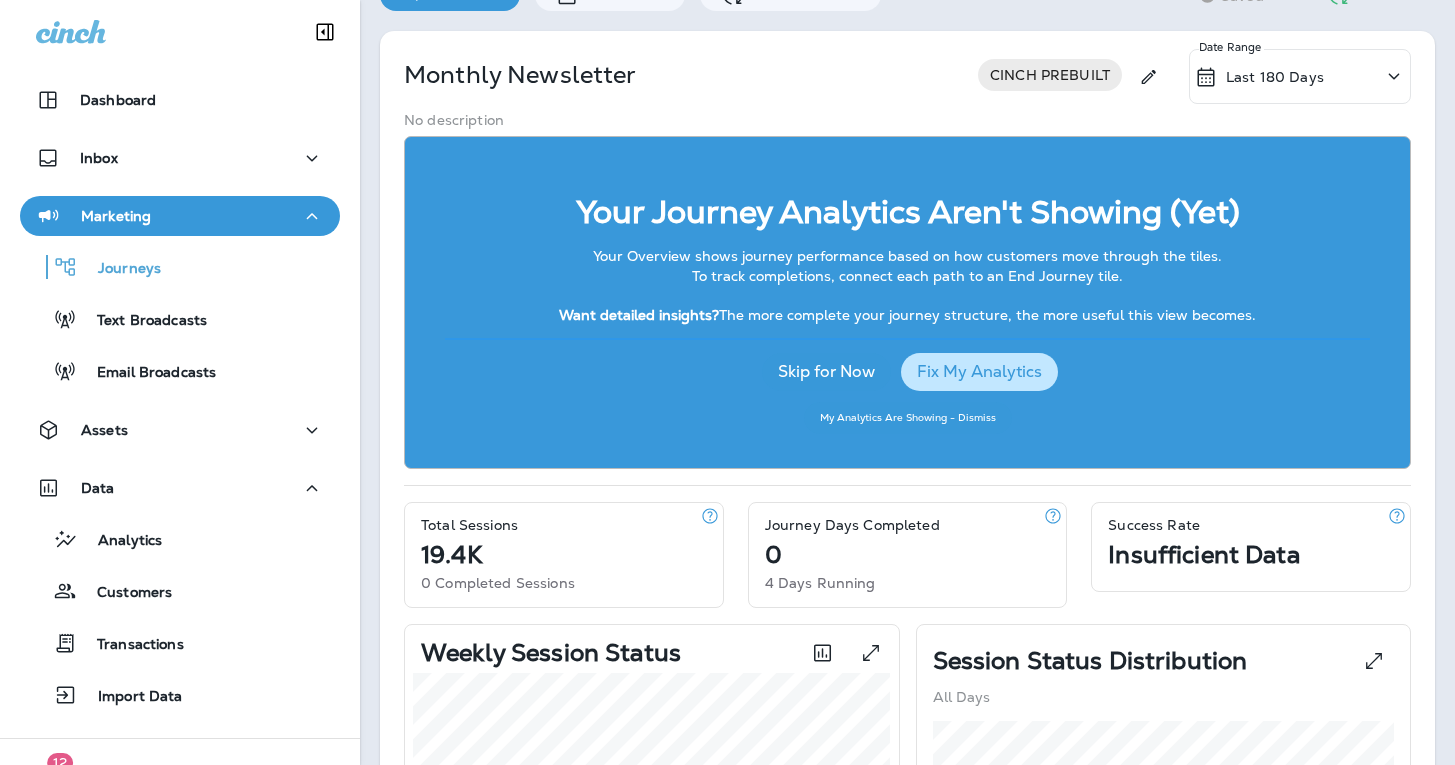 scroll, scrollTop: 110, scrollLeft: 0, axis: vertical 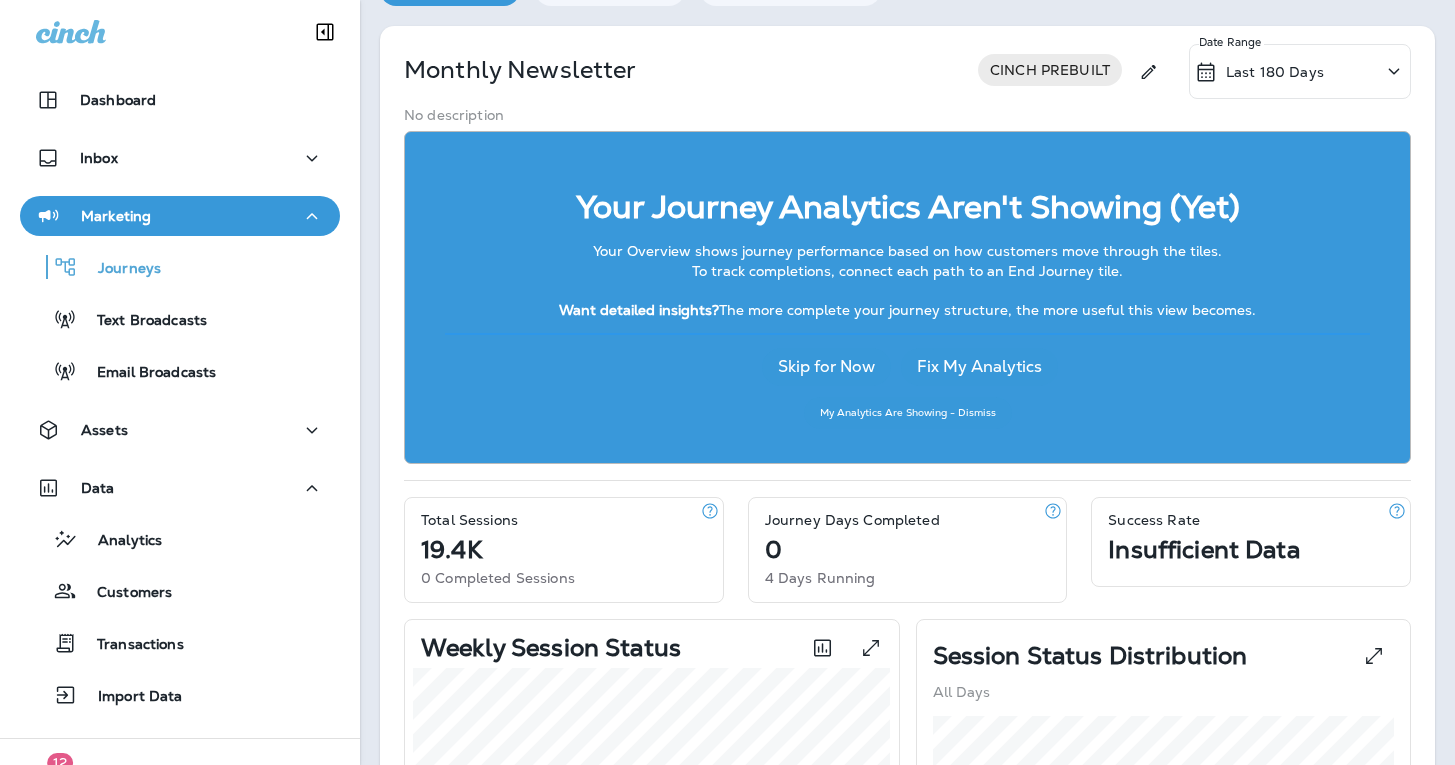 click on "Fix My Analytics" at bounding box center (979, 367) 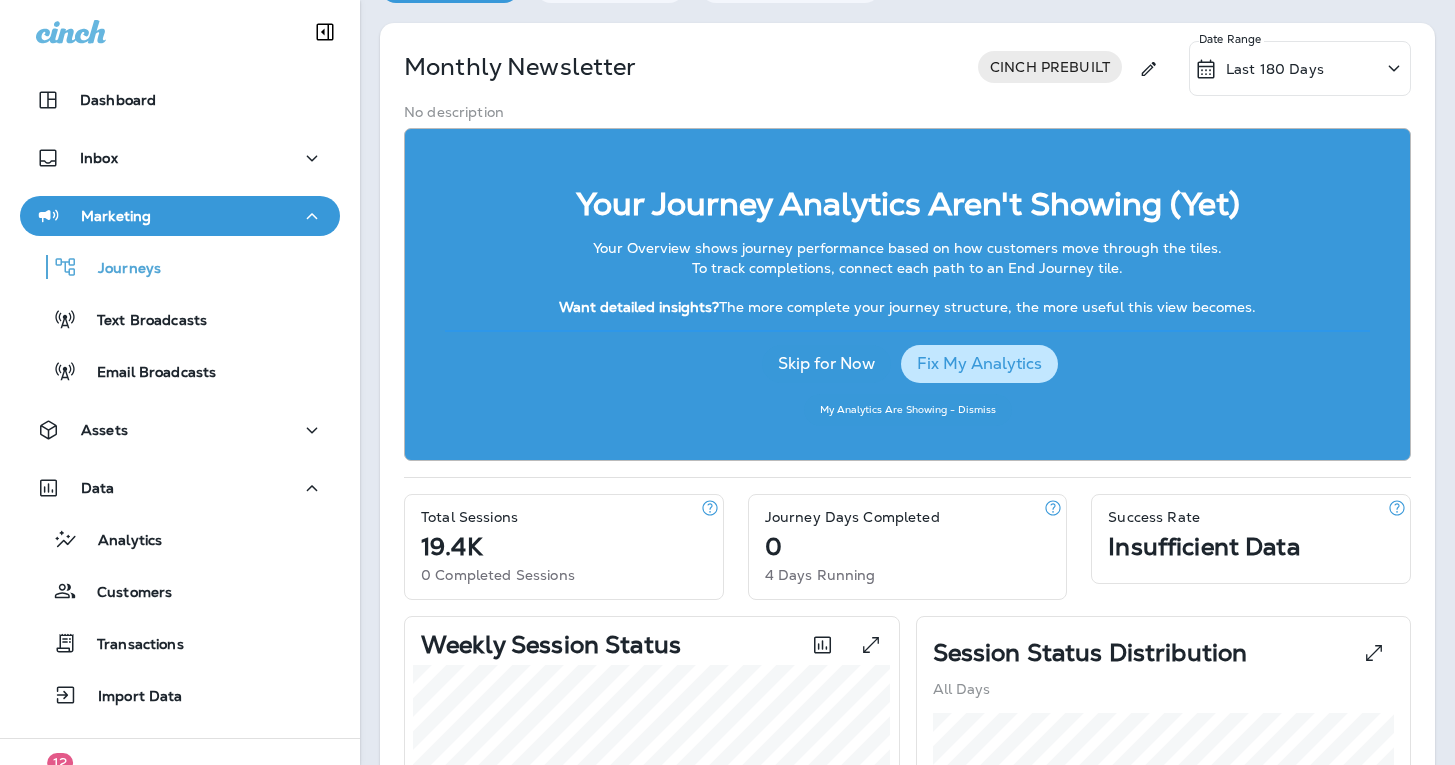 scroll, scrollTop: 111, scrollLeft: 0, axis: vertical 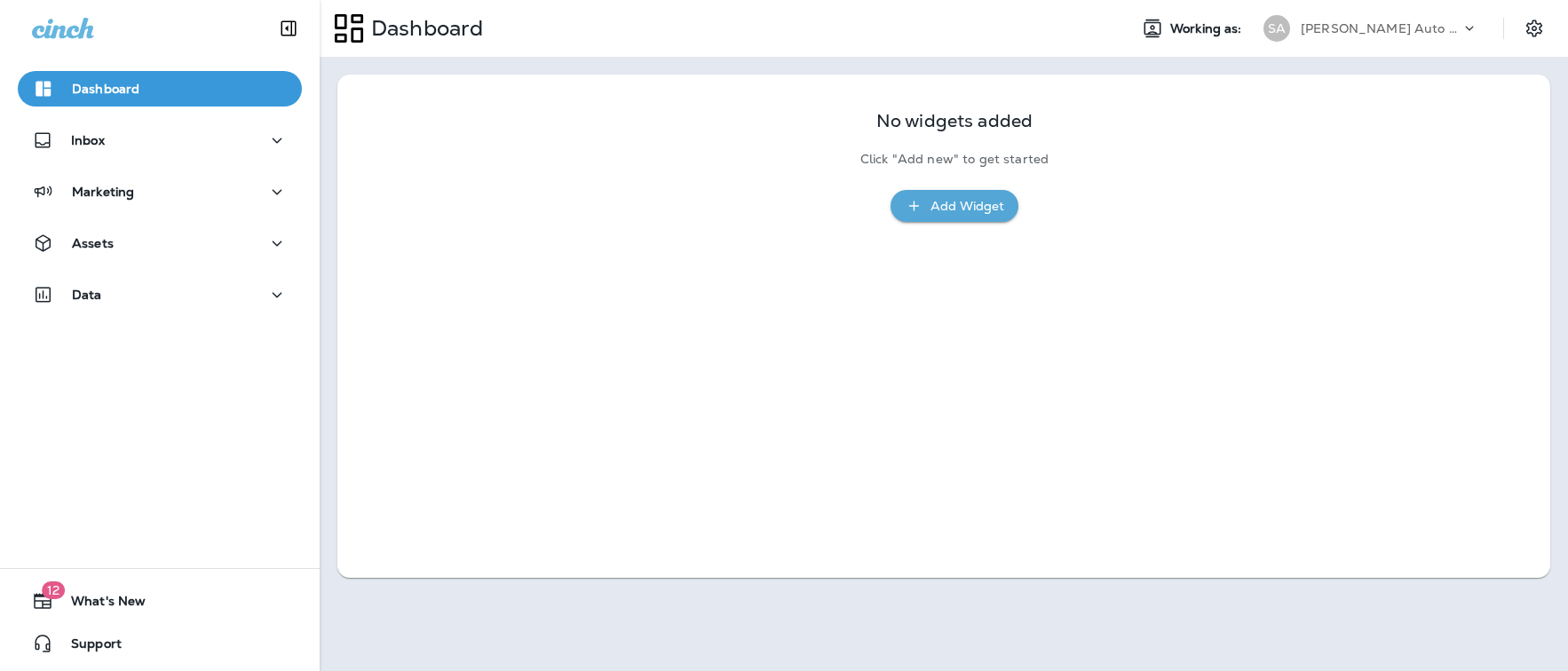 click on "Dashboard Working as: SA Sullivan's Auto Service & Tire Pros" at bounding box center (944, 28) 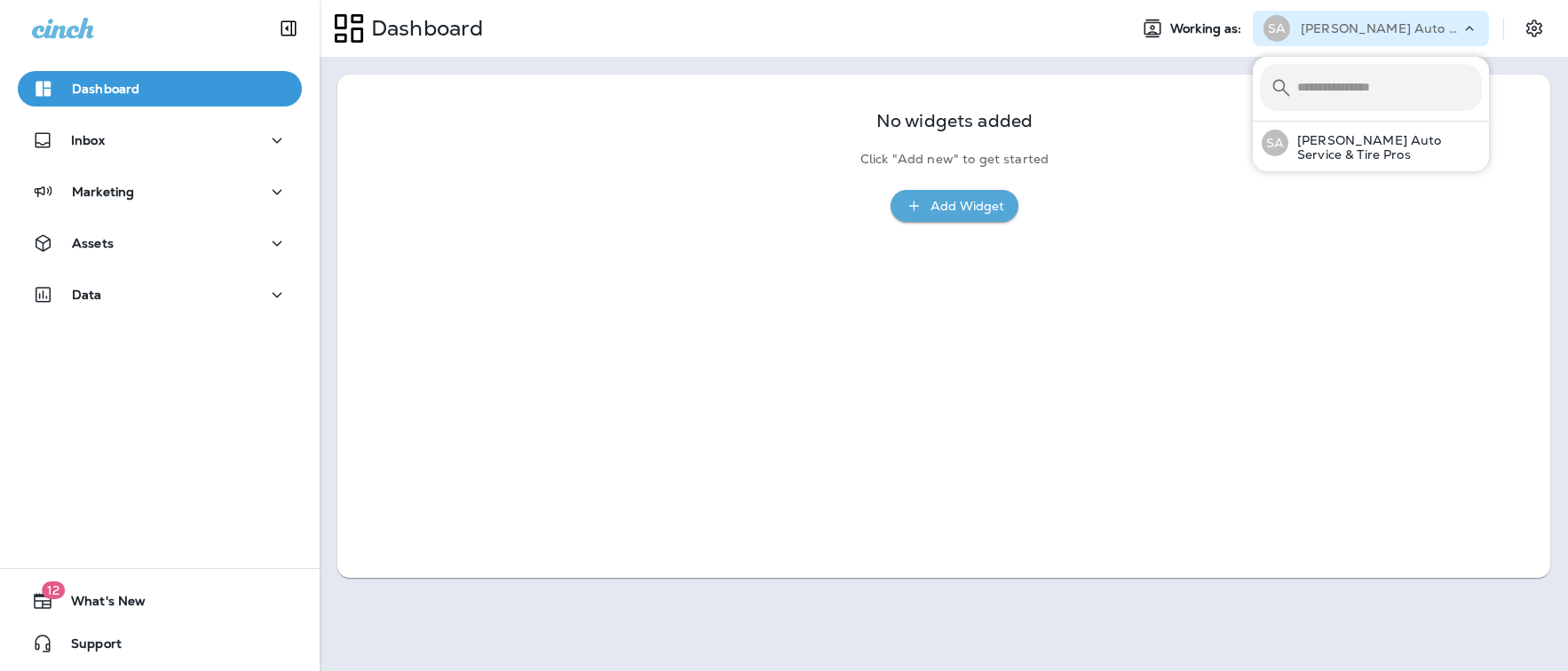 click on "[PERSON_NAME] Auto Service & Tire Pros" at bounding box center [1381, 28] 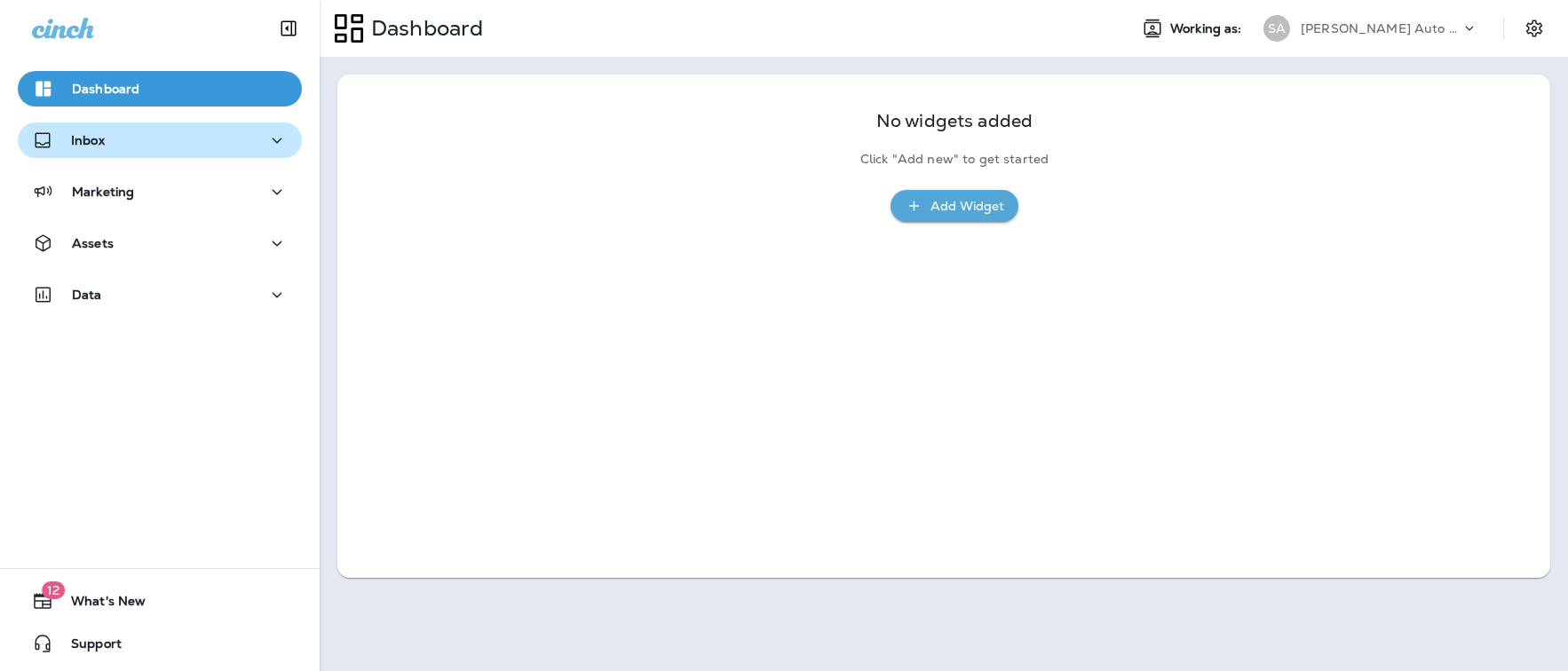 click on "Inbox" at bounding box center (88, 140) 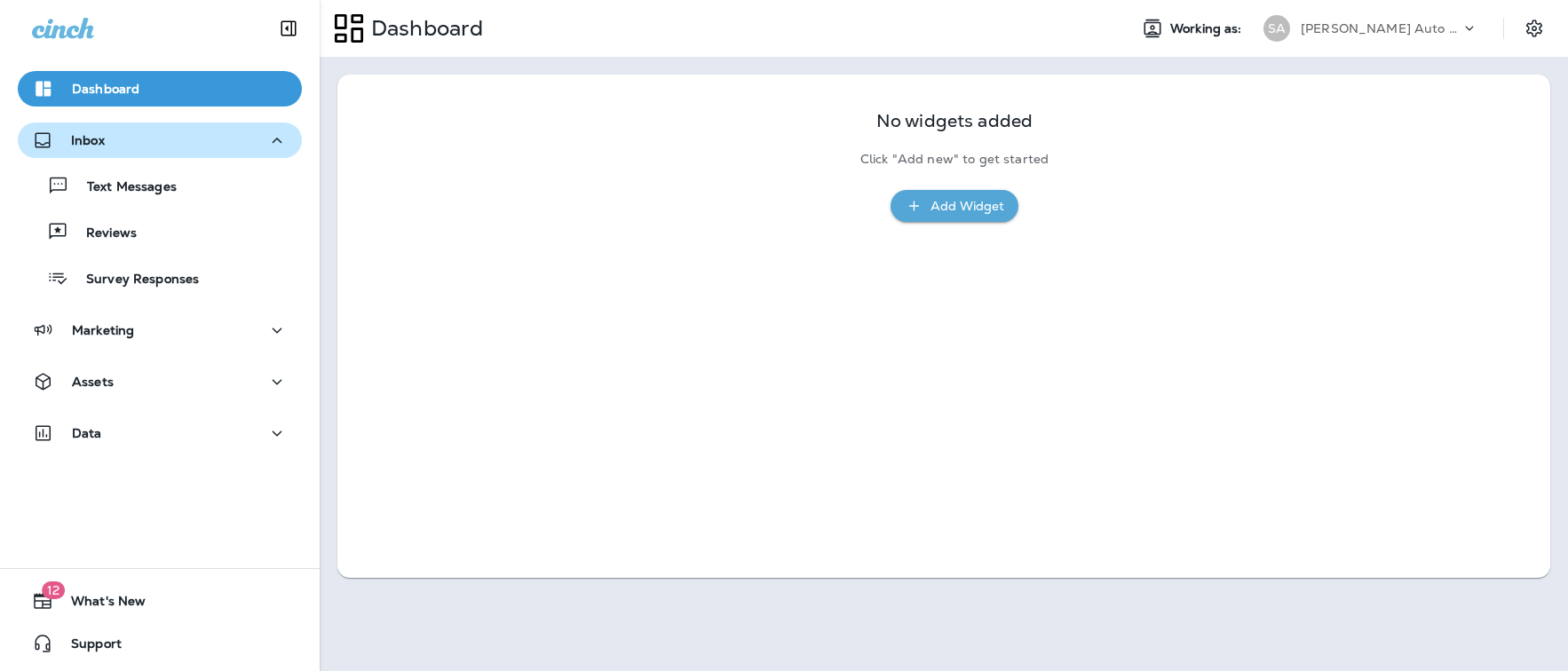 click on "Inbox" at bounding box center [160, 140] 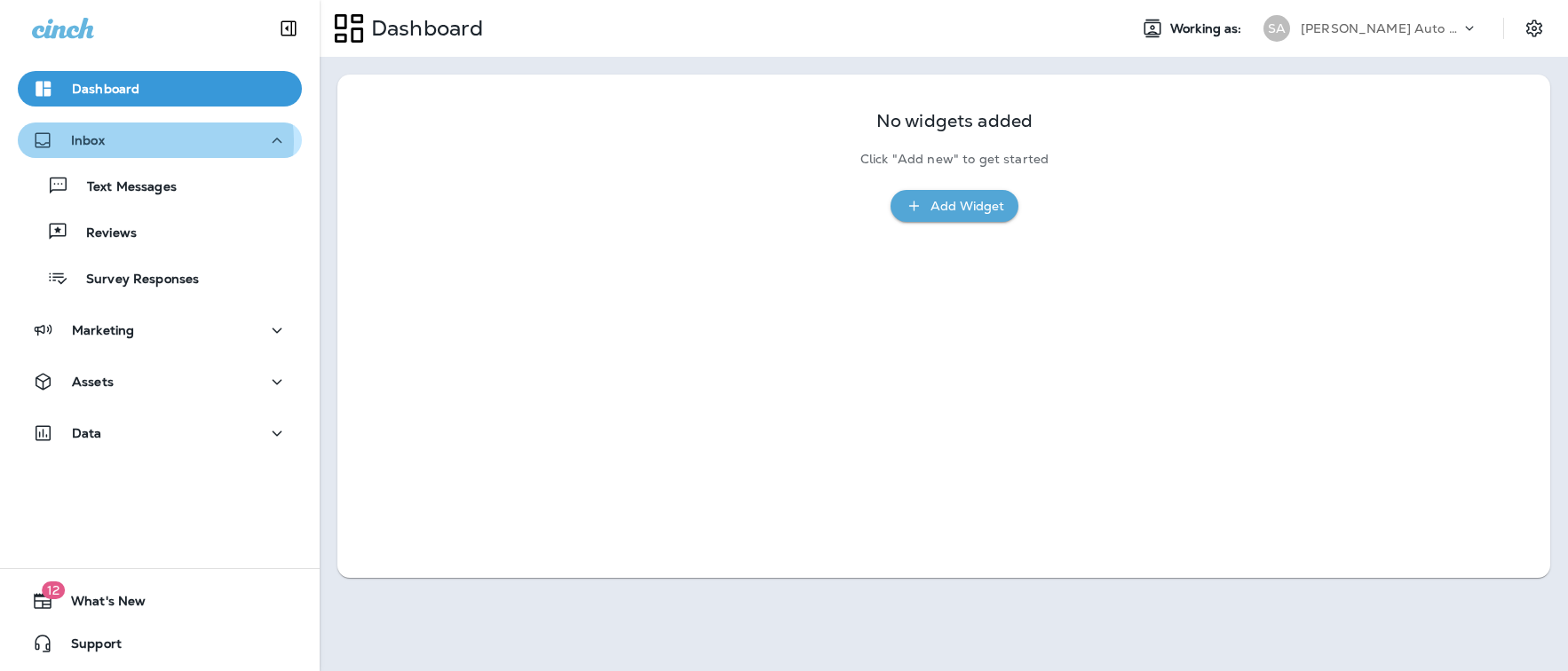 click on "Inbox" at bounding box center [160, 140] 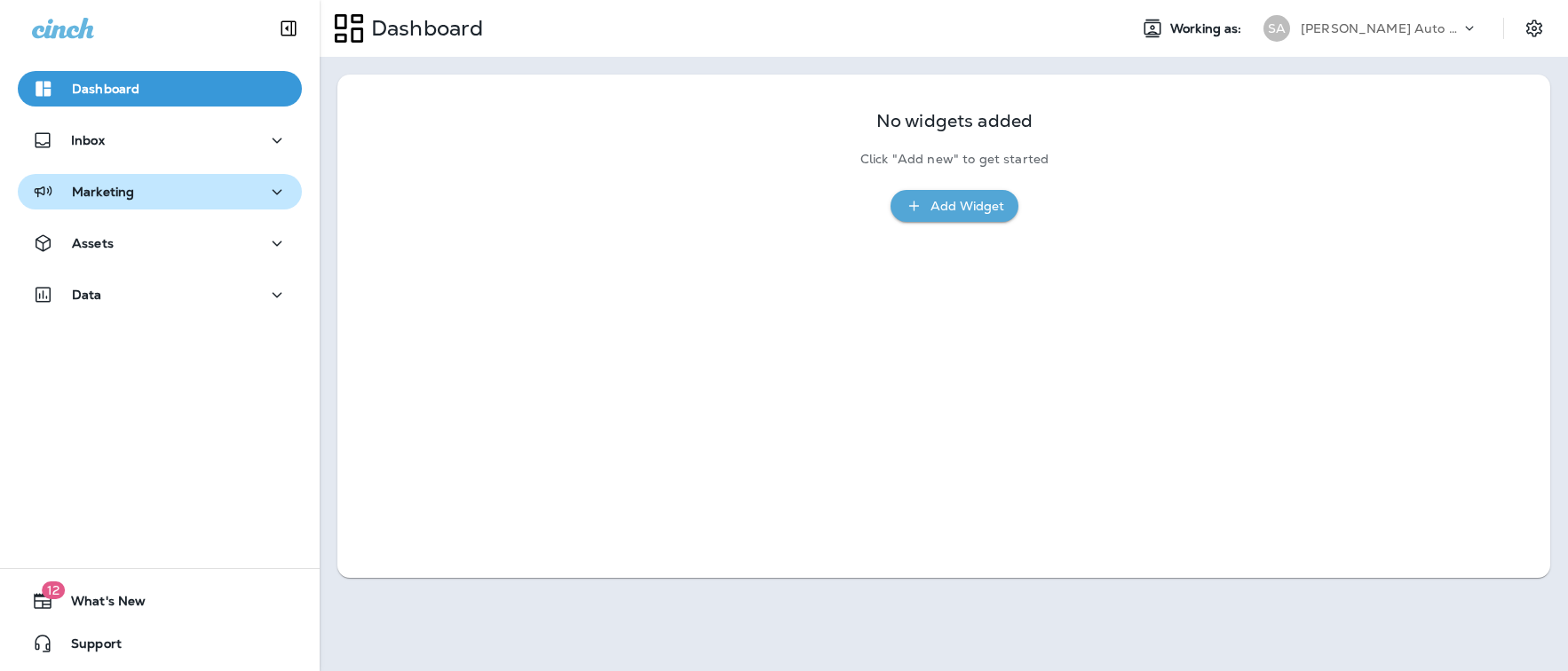 click on "Marketing" at bounding box center [160, 192] 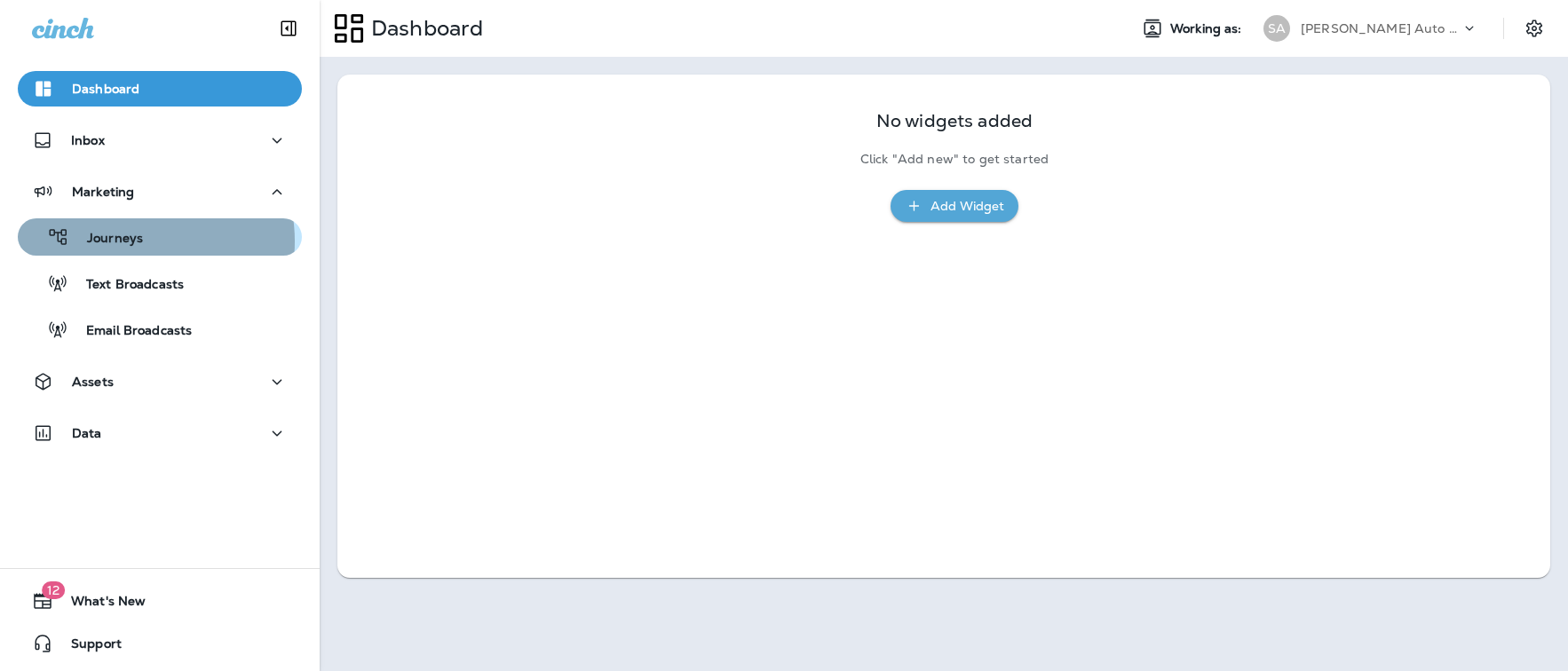 click on "Journeys" at bounding box center [106, 239] 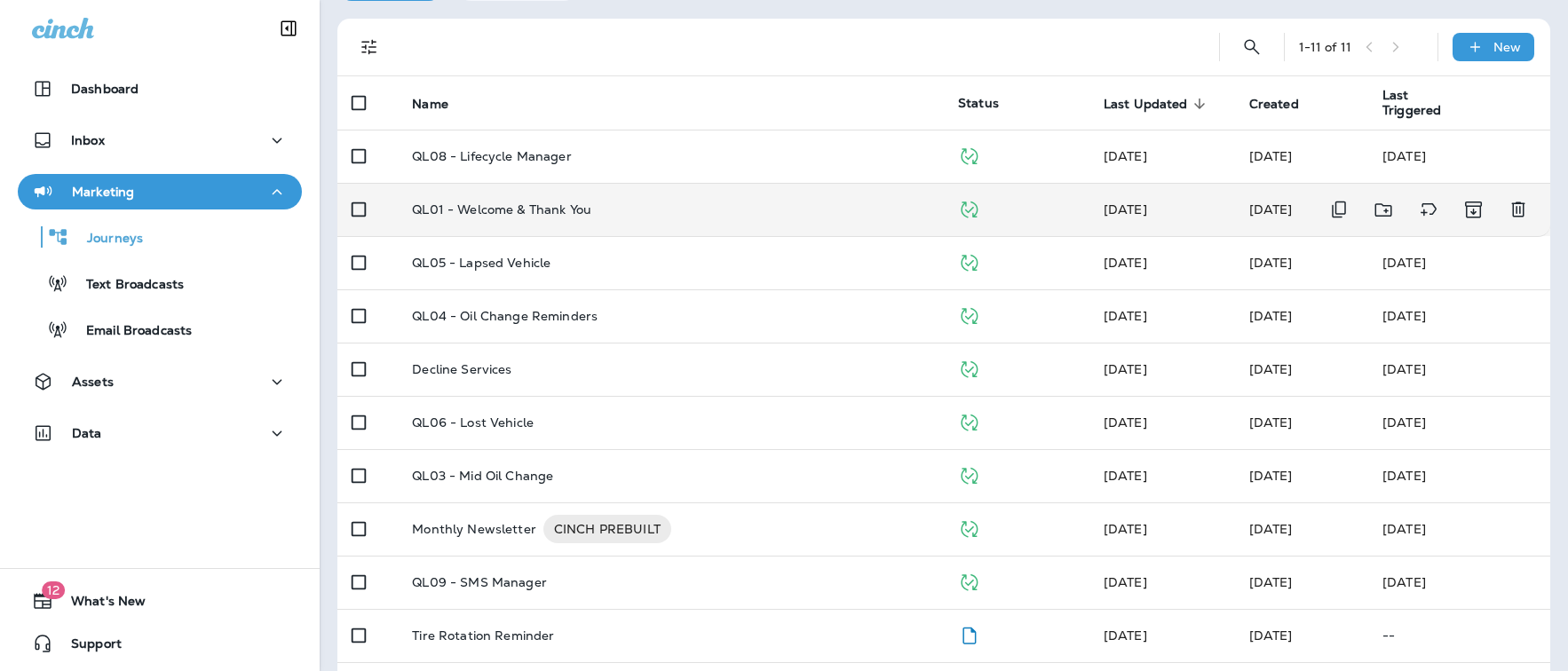 scroll, scrollTop: 165, scrollLeft: 0, axis: vertical 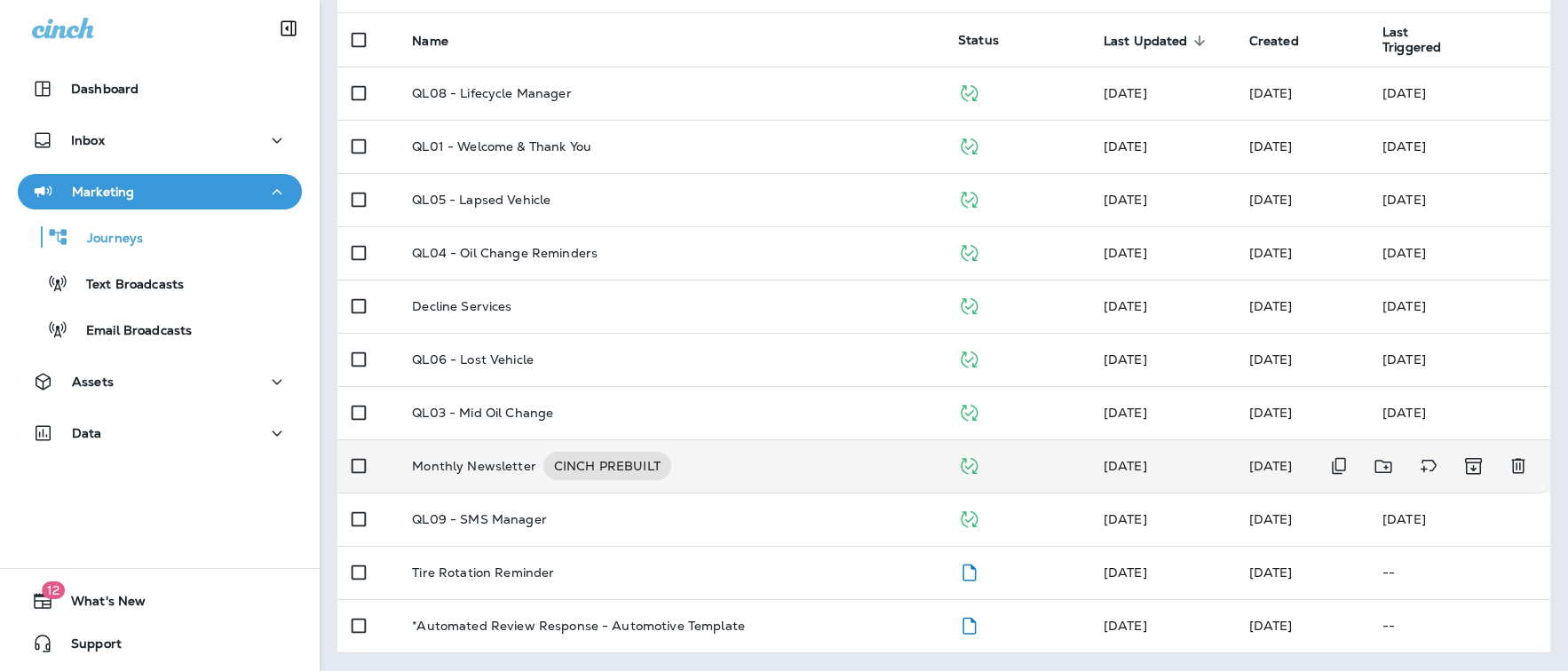 click on "Monthly Newsletter" at bounding box center (474, 466) 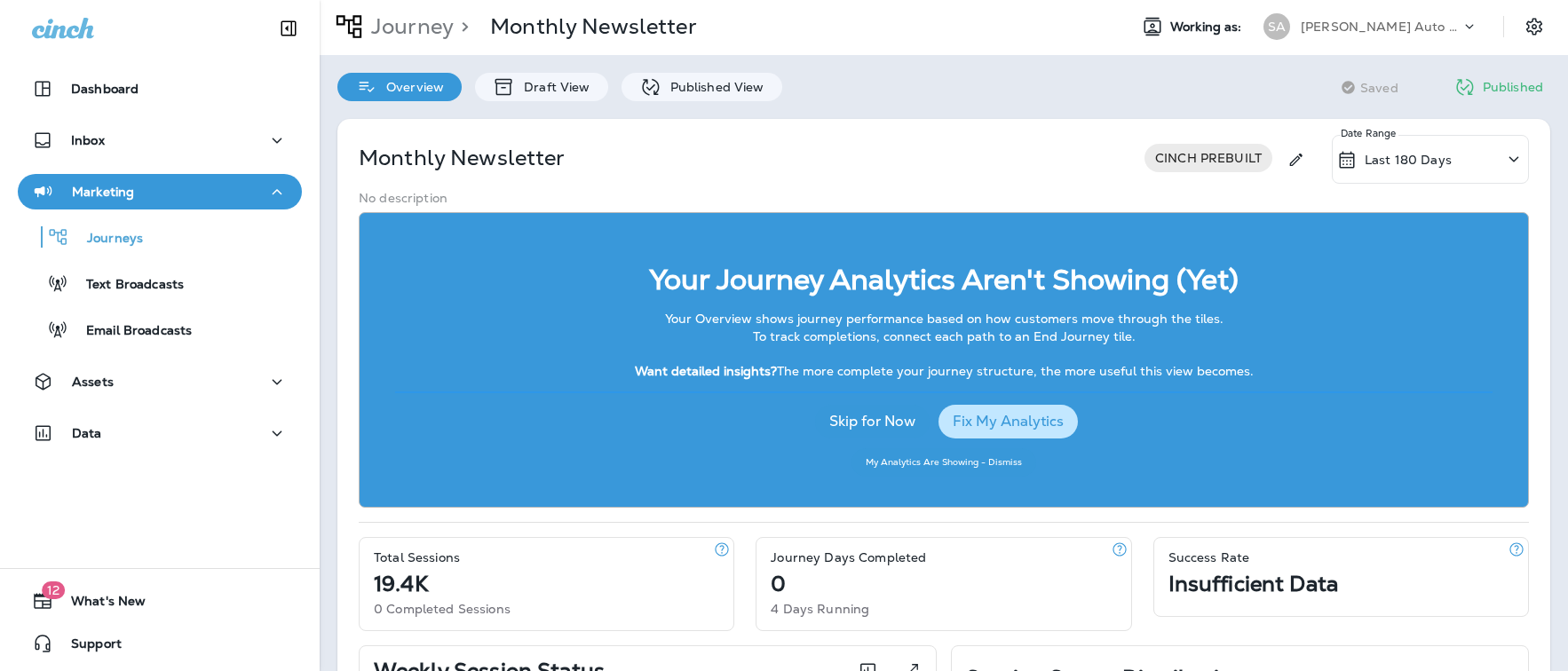 scroll, scrollTop: 0, scrollLeft: 0, axis: both 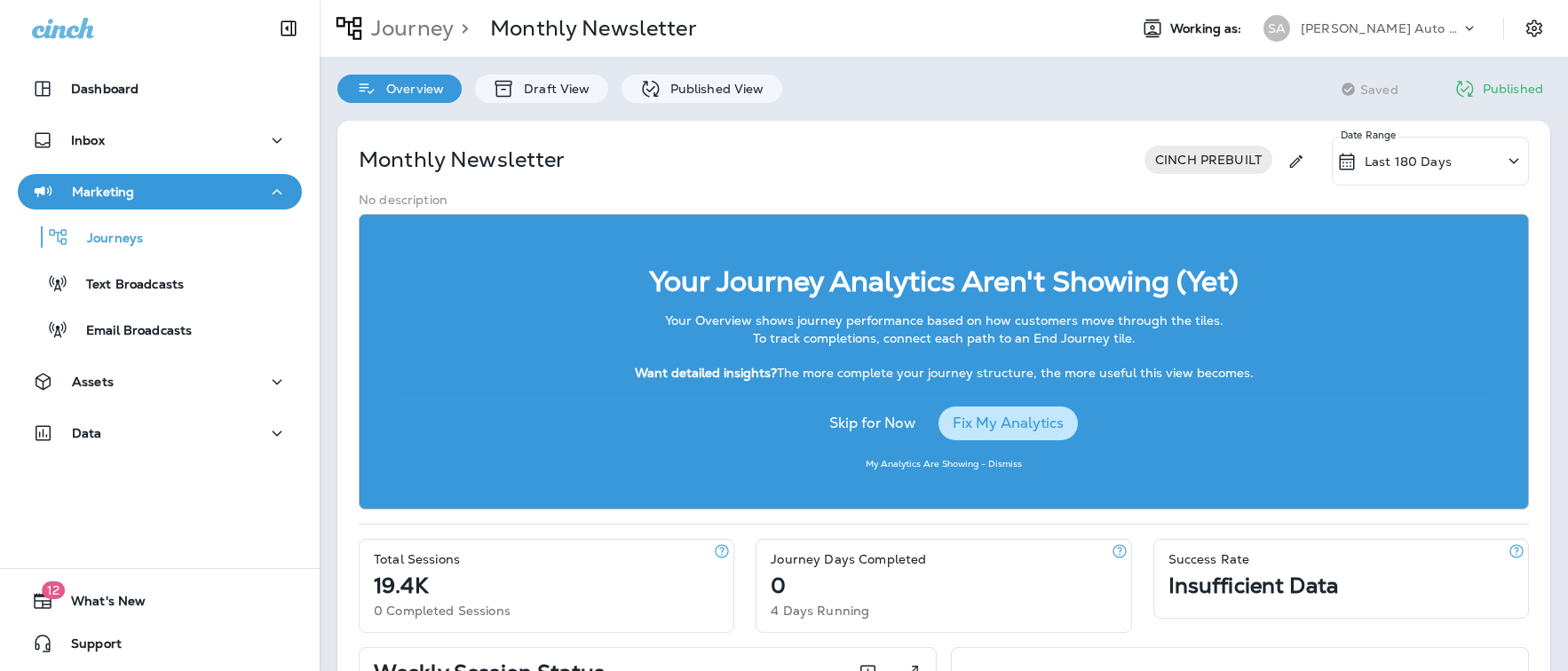 click on "Last 180 Days" at bounding box center (1430, 161) 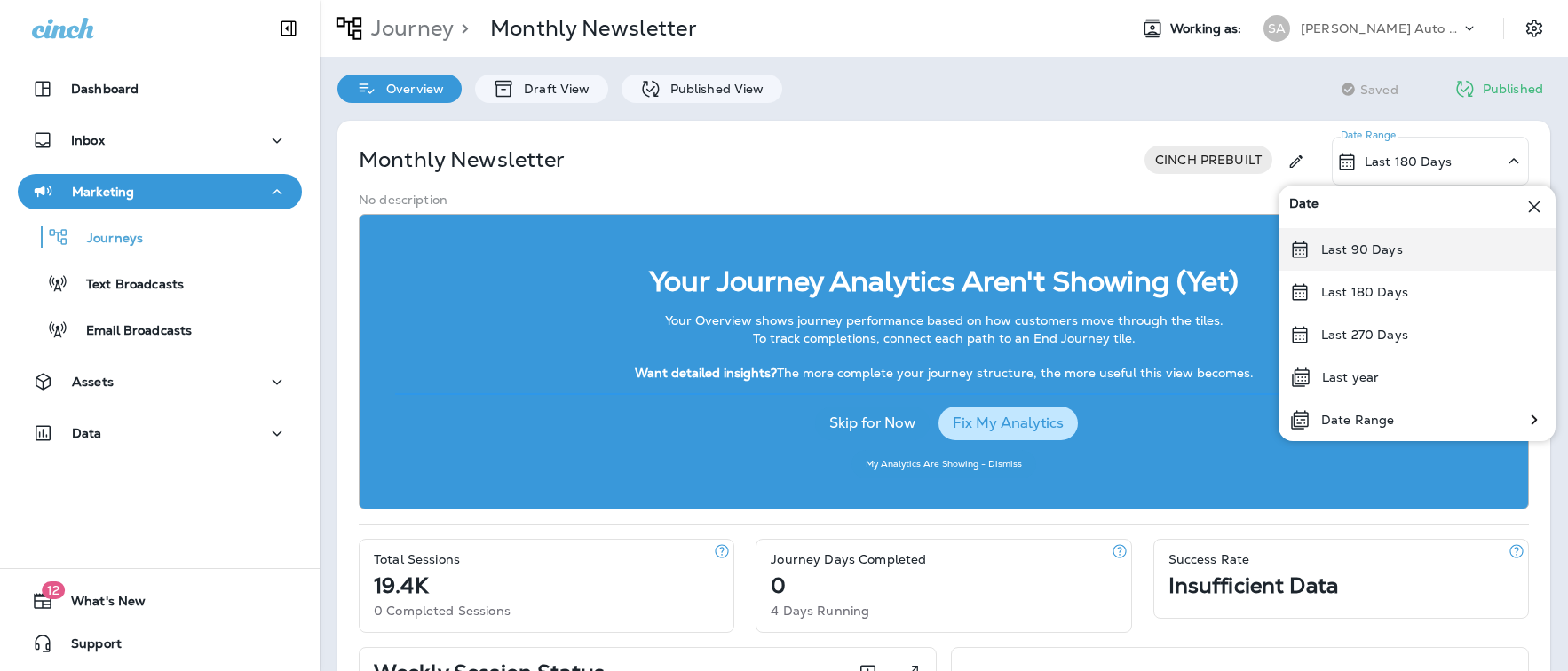 click on "Last 90 Days" at bounding box center [1362, 249] 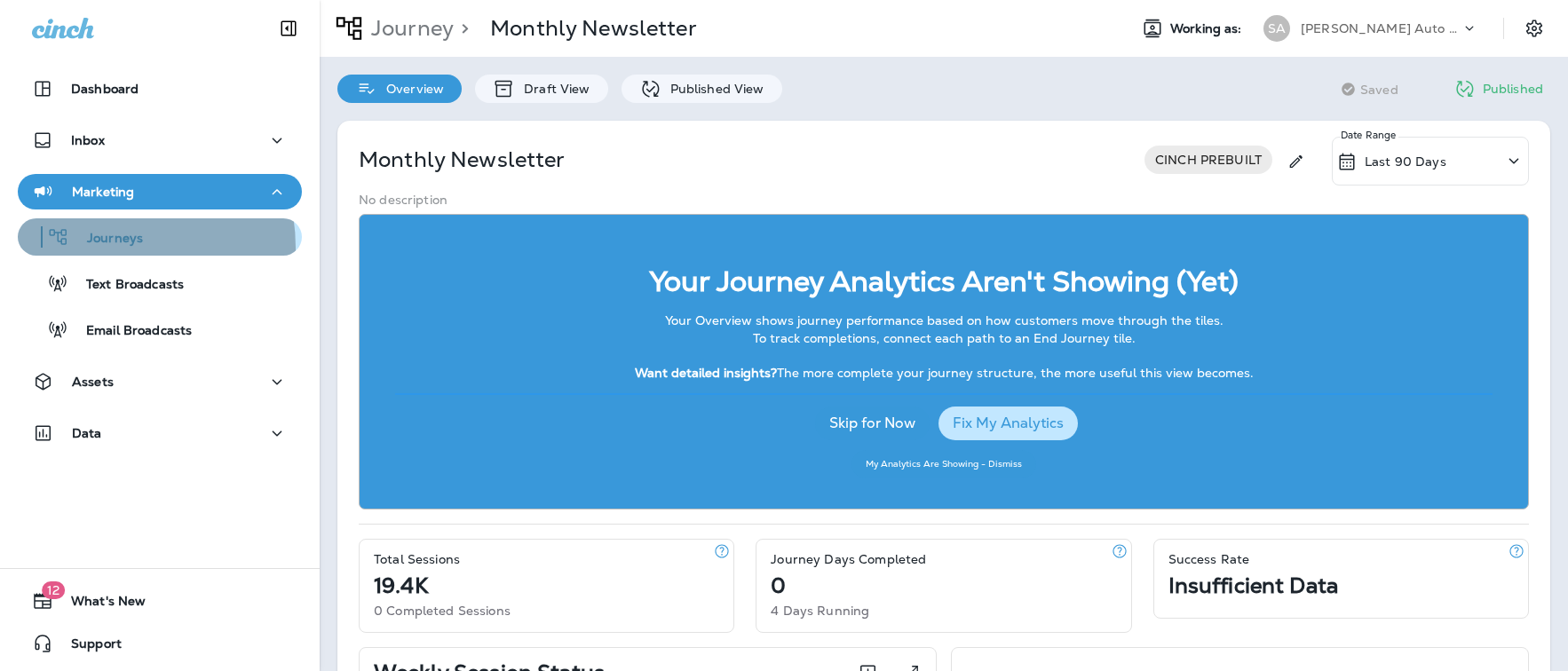 click on "Journeys" at bounding box center (83, 237) 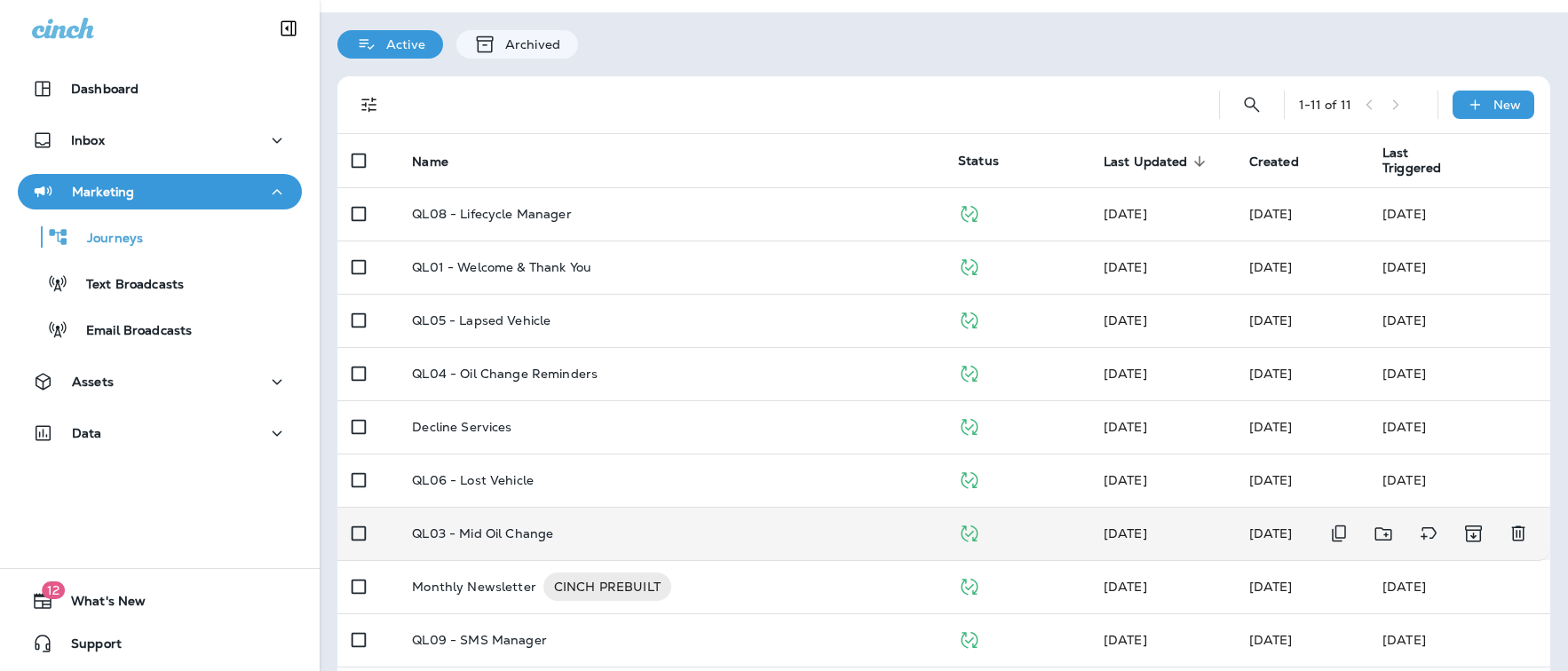 scroll, scrollTop: 0, scrollLeft: 0, axis: both 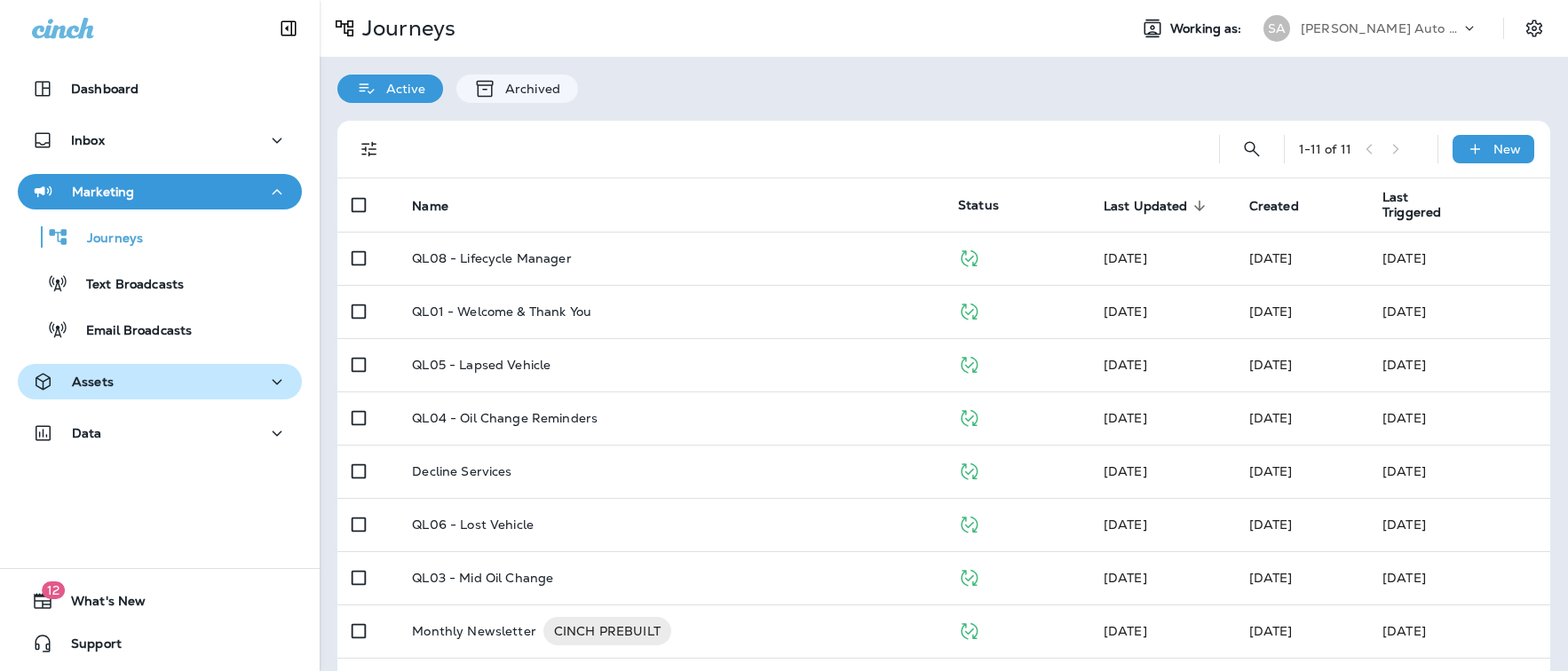 click on "Assets" at bounding box center [160, 382] 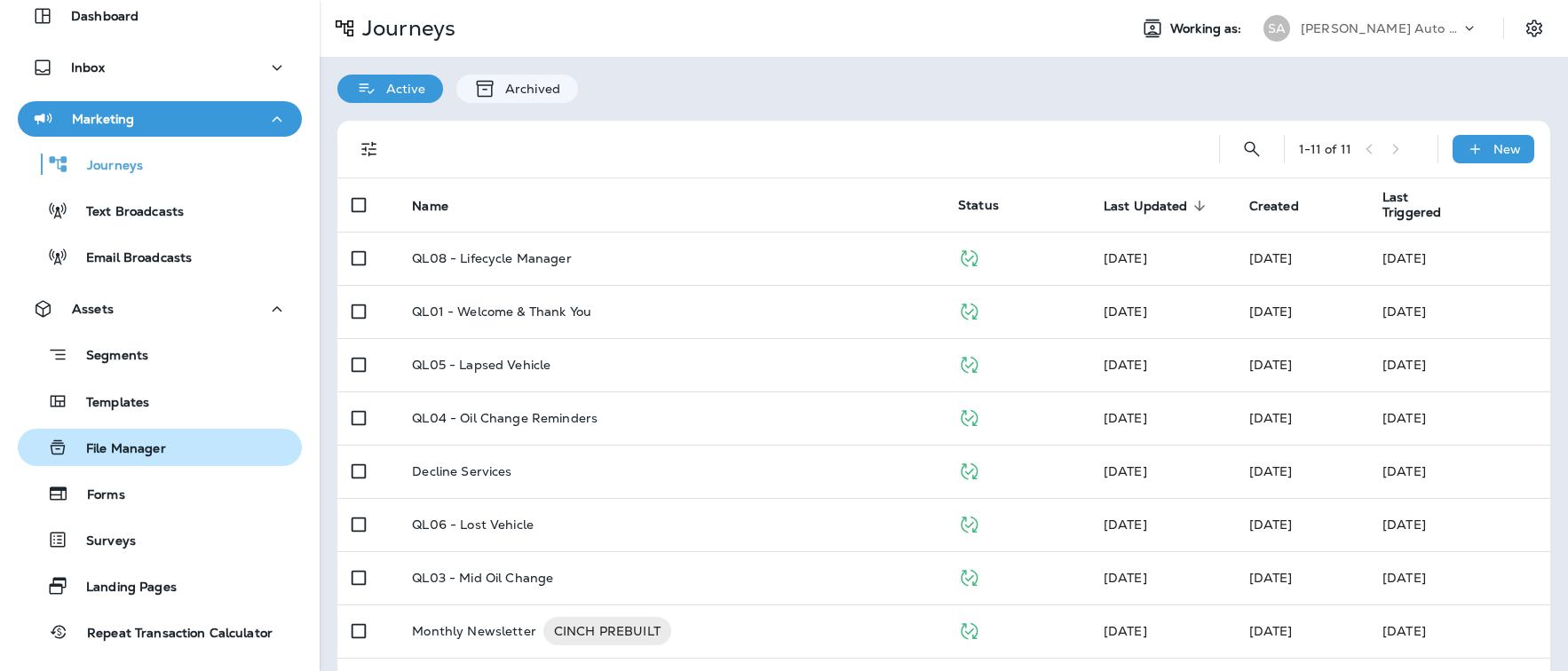 scroll, scrollTop: 126, scrollLeft: 0, axis: vertical 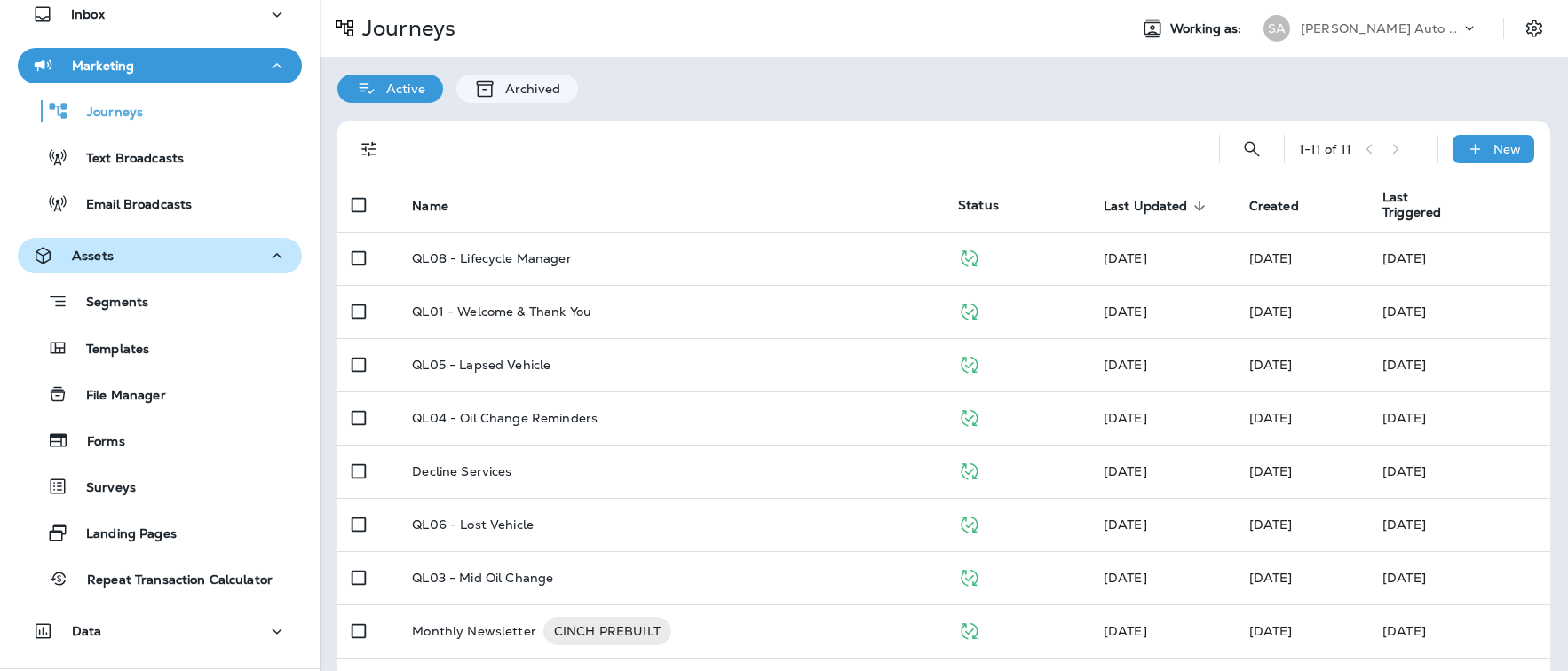 click on "Assets" at bounding box center [160, 256] 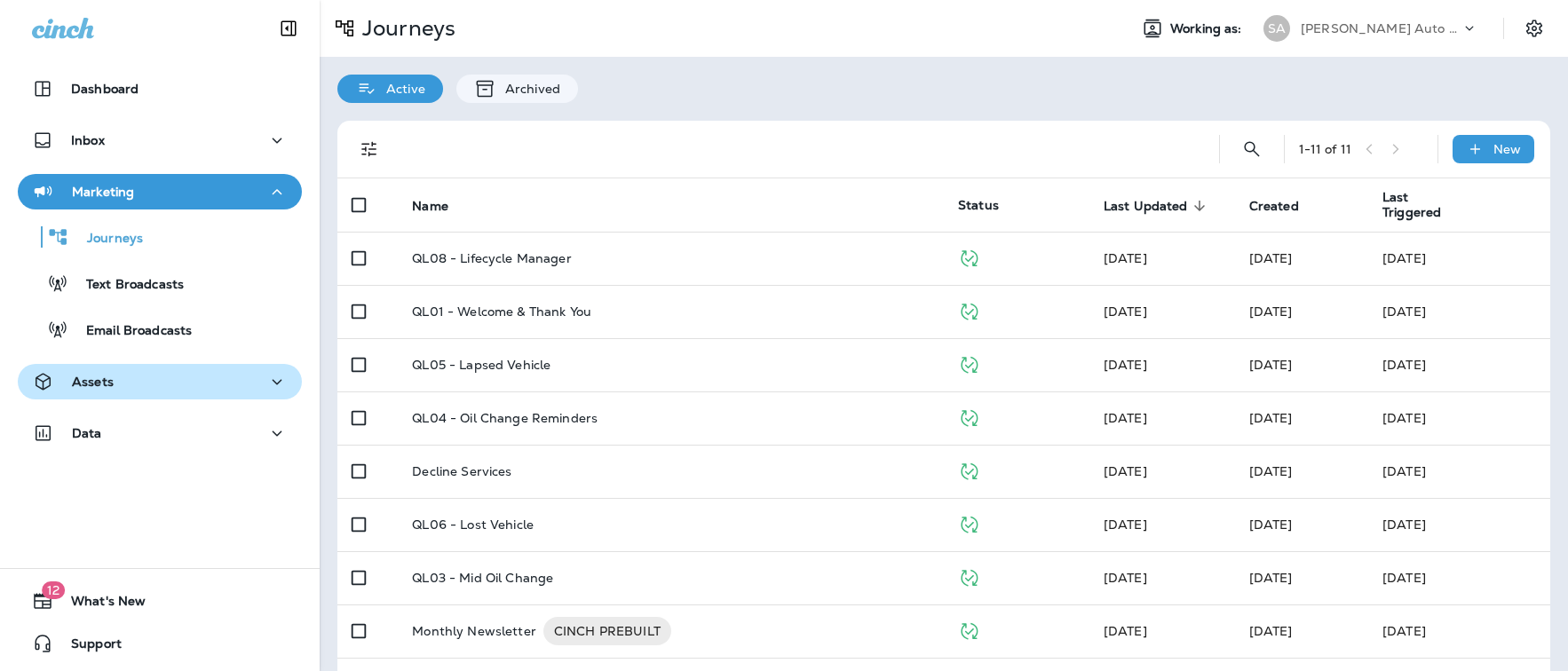 scroll, scrollTop: 0, scrollLeft: 0, axis: both 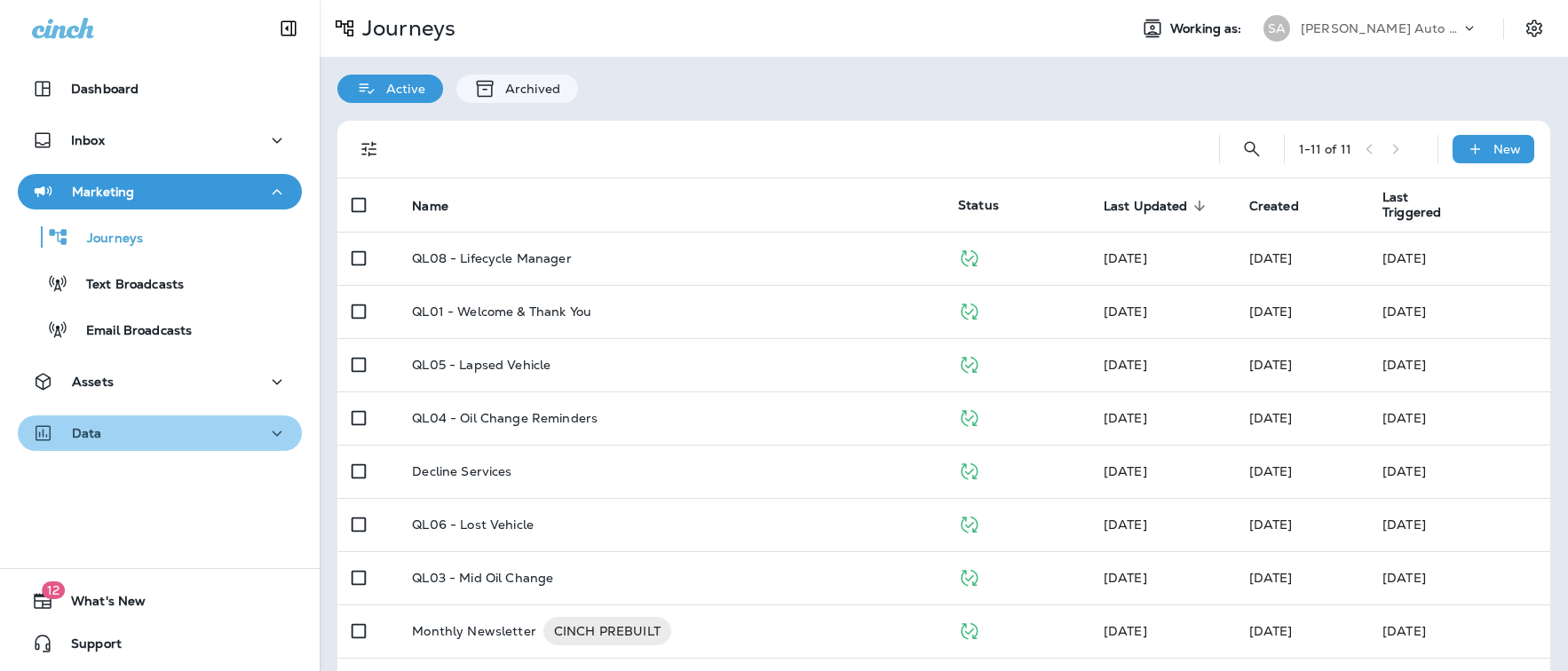 click on "Data" at bounding box center (160, 433) 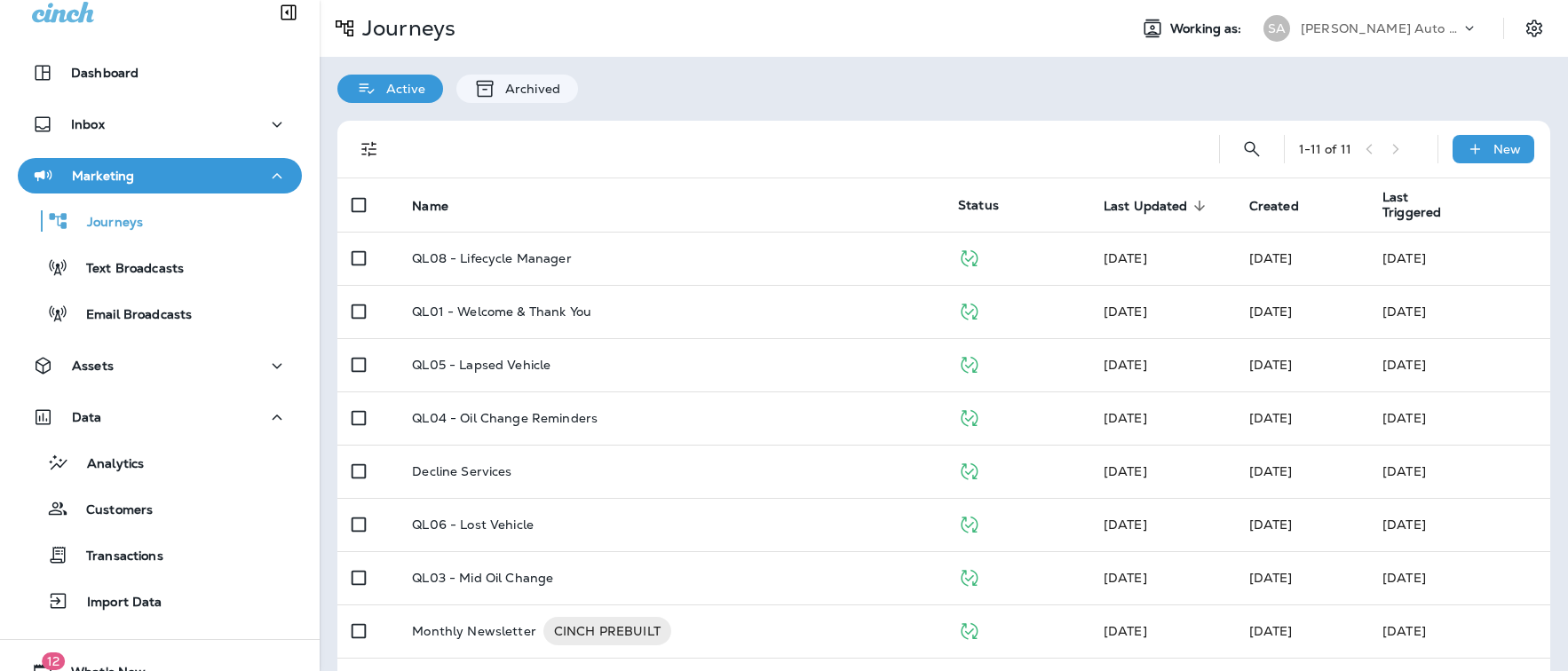 scroll, scrollTop: 0, scrollLeft: 0, axis: both 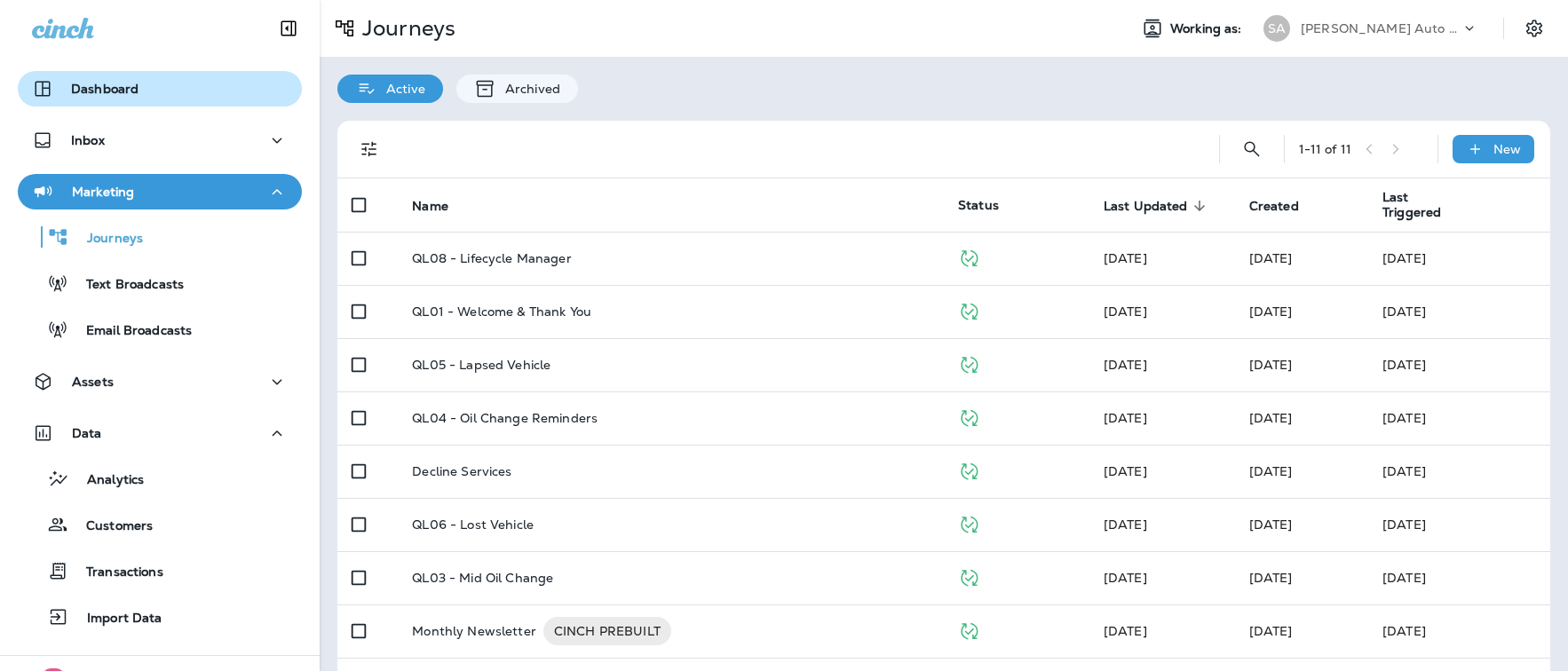 click on "Dashboard" at bounding box center [160, 89] 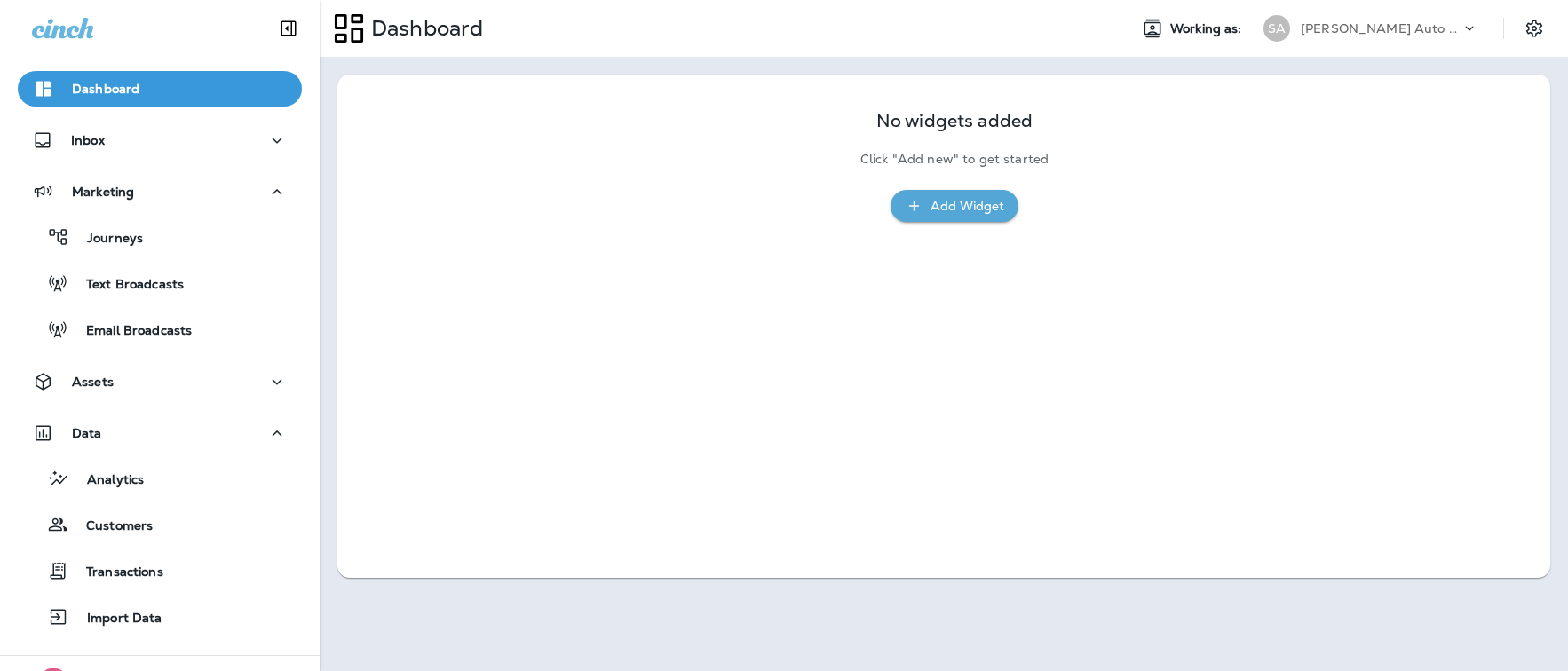 click on "Data Analytics Customers Transactions Import Data" at bounding box center [160, 530] 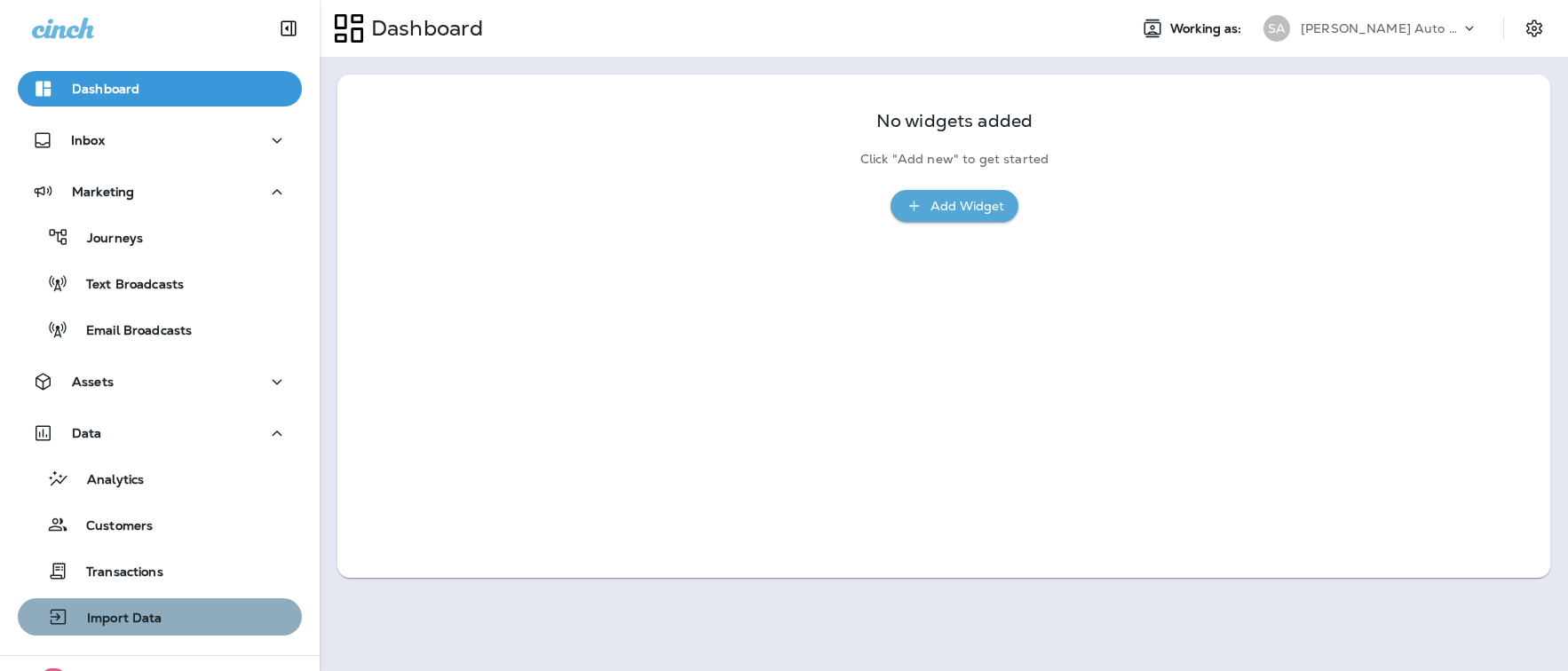 click on "Import Data" at bounding box center [160, 617] 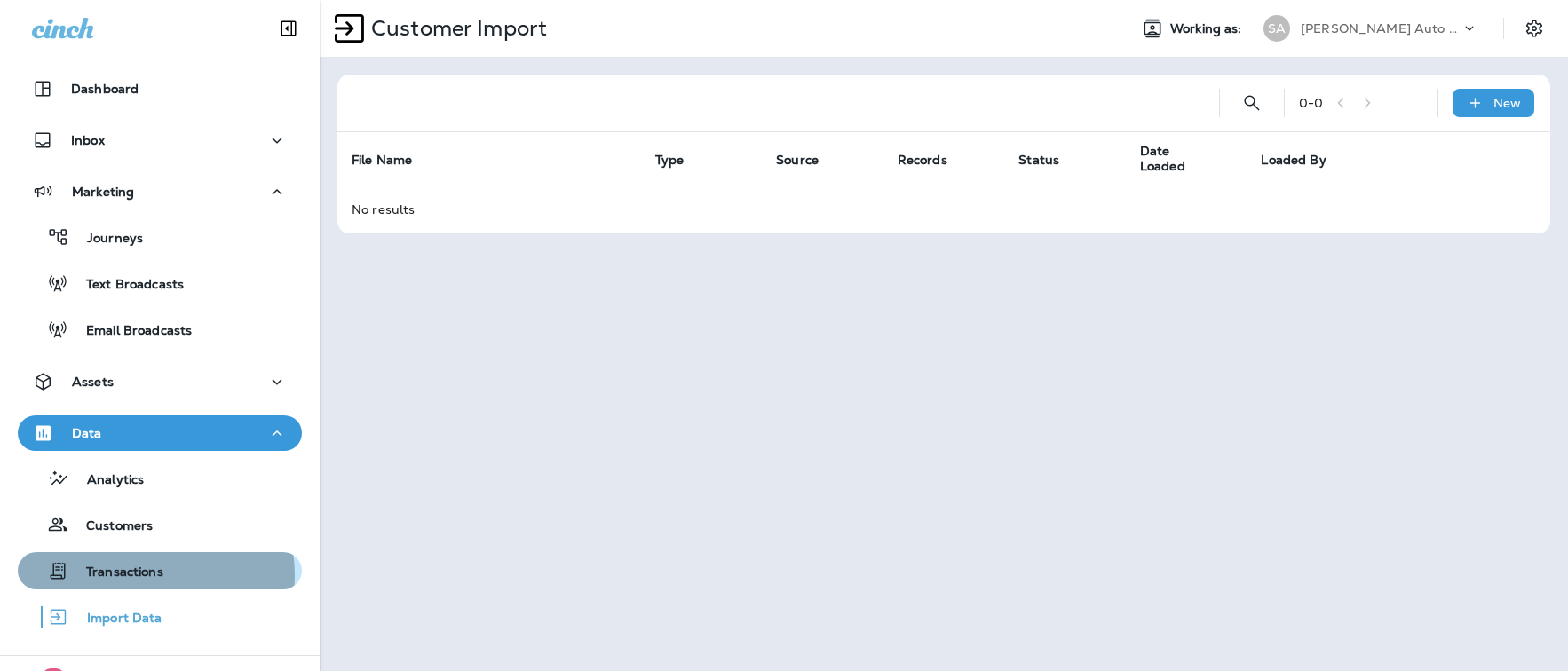 click on "Transactions" at bounding box center [115, 572] 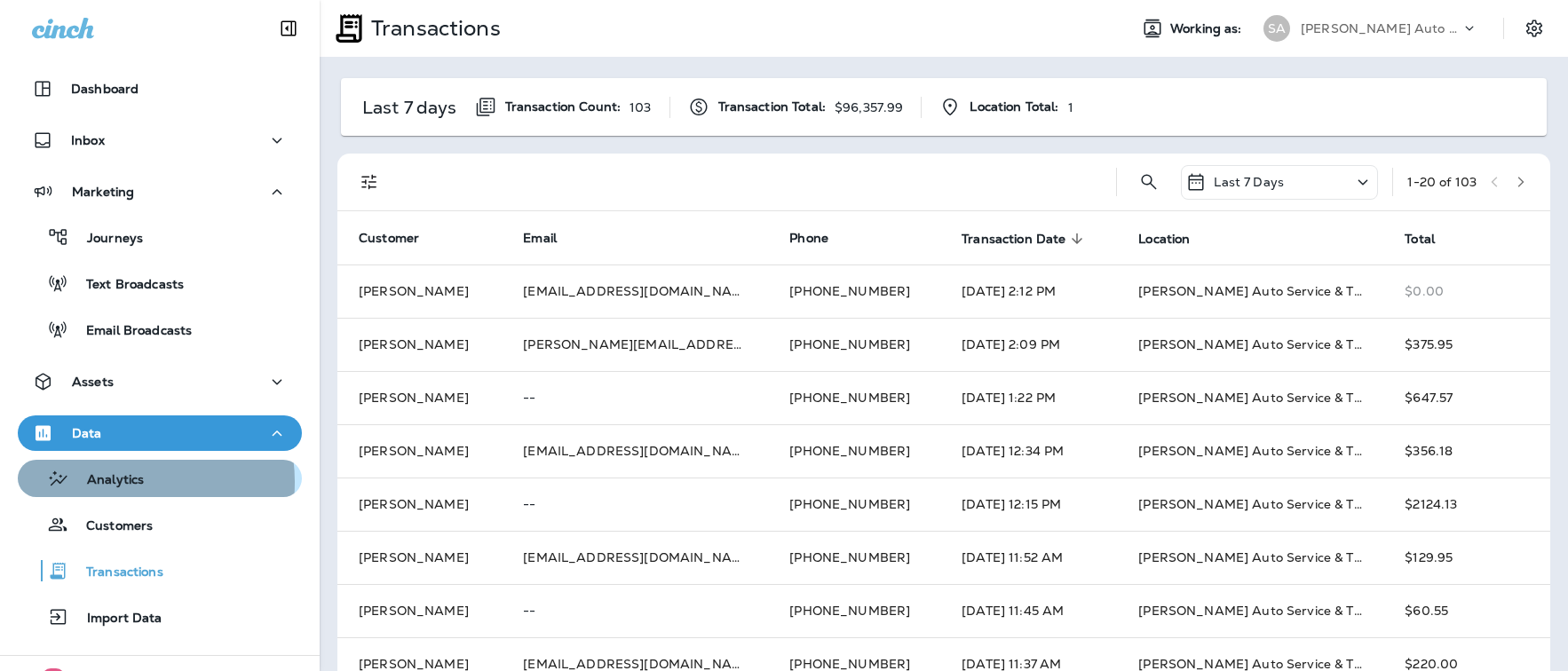 click on "Analytics" at bounding box center [107, 480] 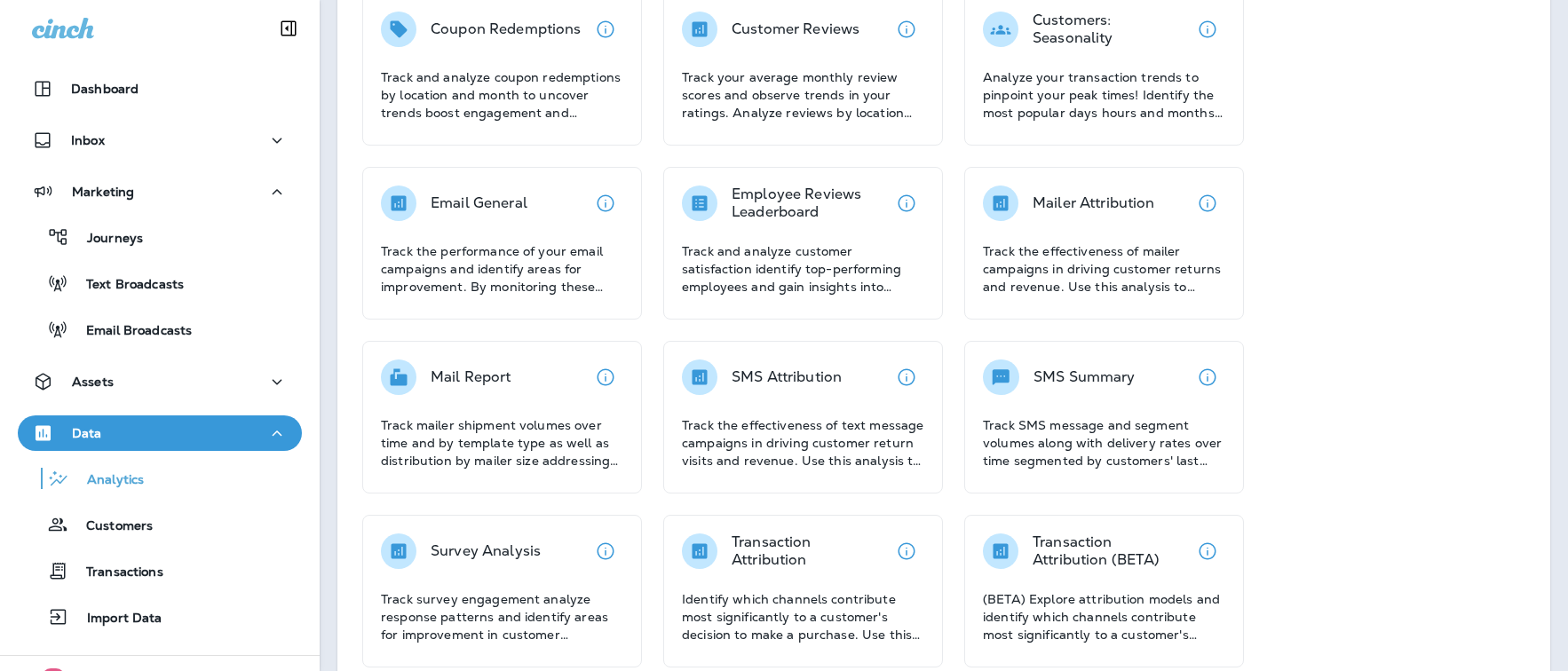 scroll, scrollTop: 150, scrollLeft: 0, axis: vertical 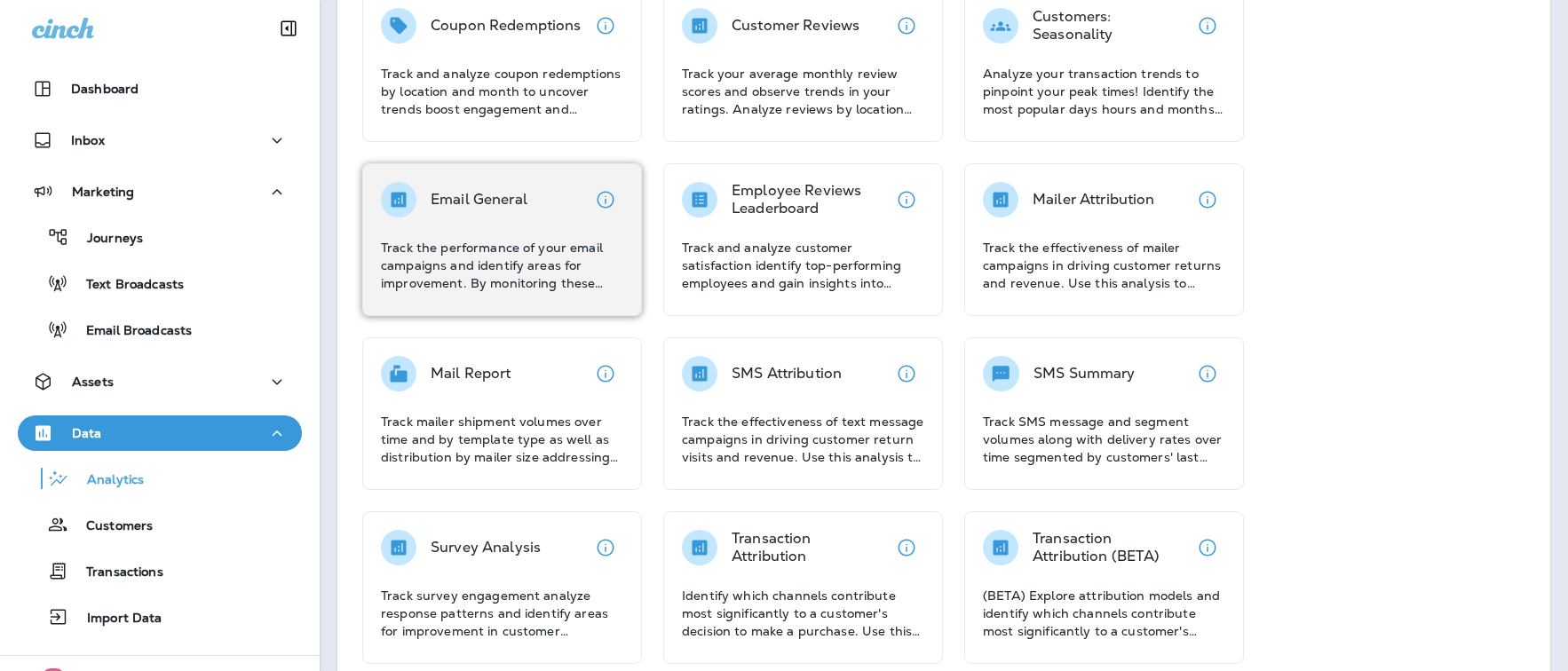 click on "Track the performance of your email campaigns and identify areas for improvement. By monitoring these metrics, you can optimize your email campaigns to improve engagement and drive conversions." at bounding box center [502, 265] 